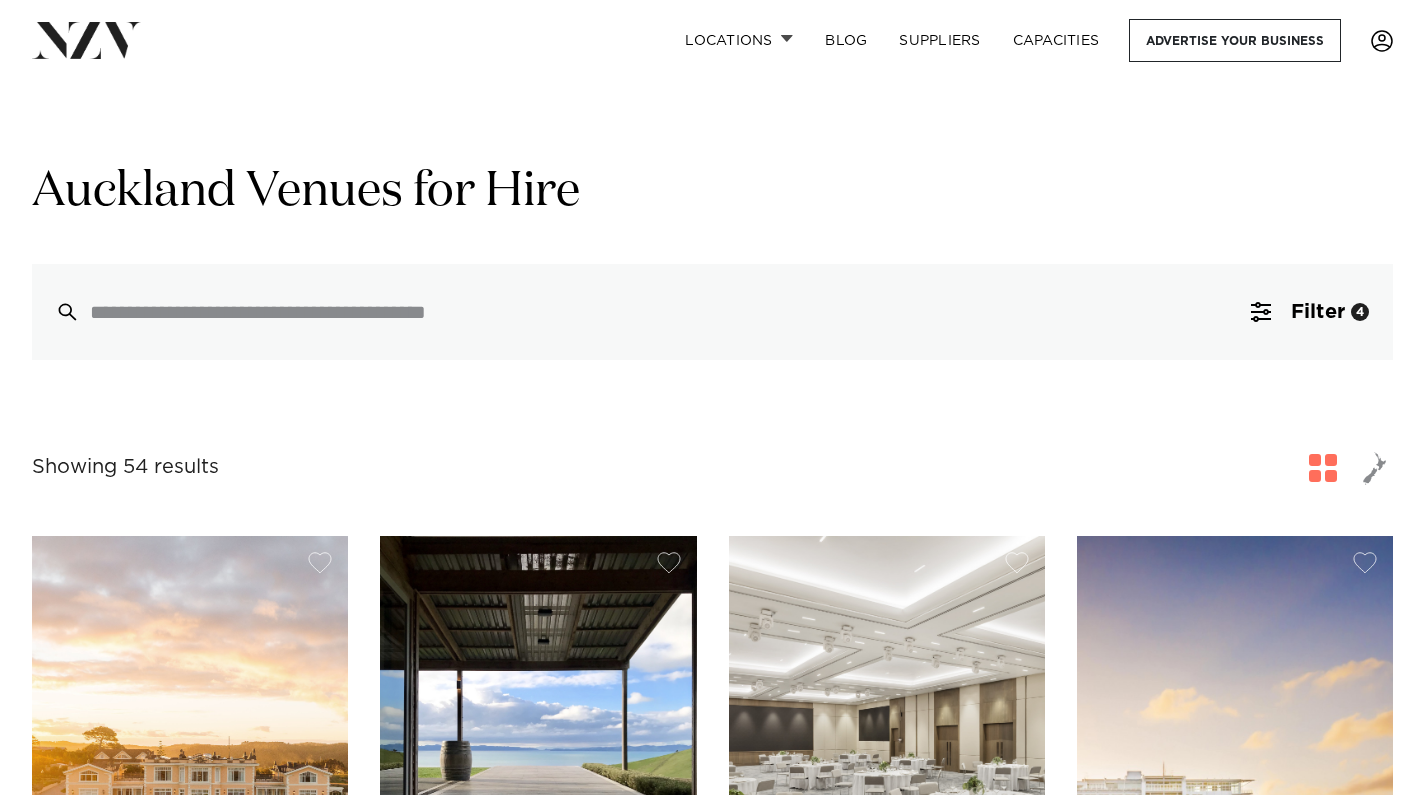scroll, scrollTop: 9721, scrollLeft: 0, axis: vertical 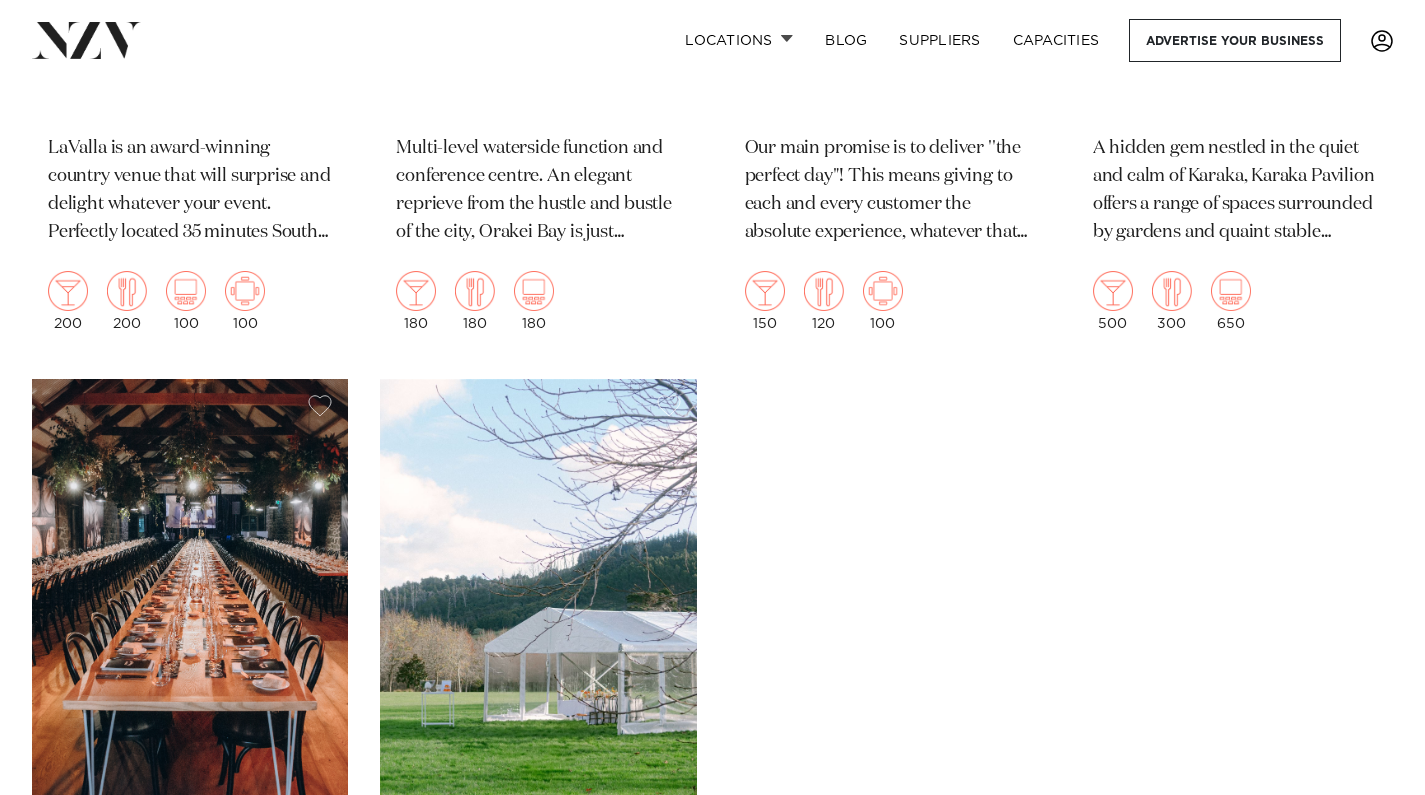 click on "[CITY]
[ESTATE_NAME]
A venue with everlasting opulence, [ESTATE_NAME] is the culmination of Renaissance architecture, gardens and luxury.
200
200
200
[CITY]
[ESTATE_NAME]
[ESTATE_NAME] is not simply a place to visit, but a place to experience. Located on 500 acres of Clevedon countryside, this venue sets the scene for an exceptional event." at bounding box center (712, -4354) 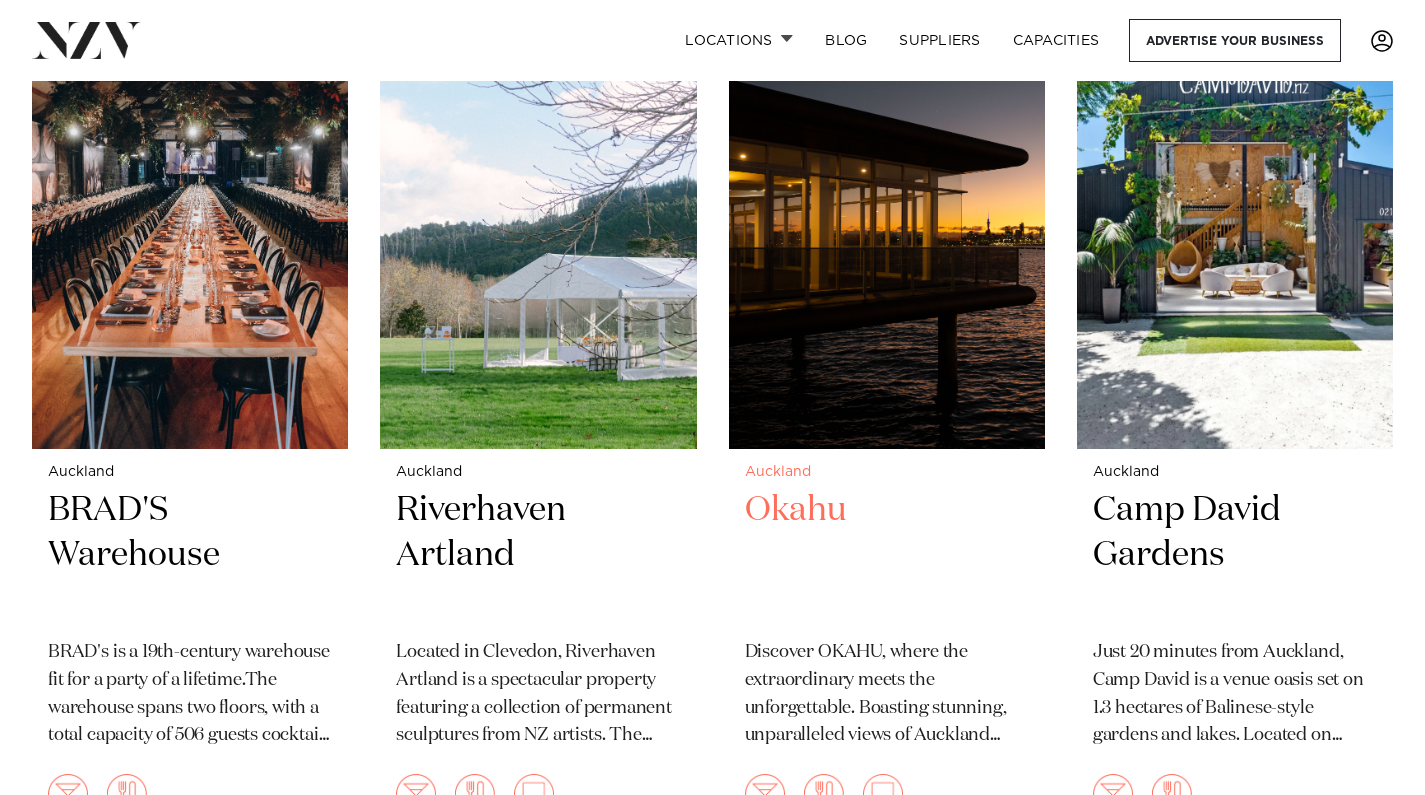 scroll, scrollTop: 10794, scrollLeft: 0, axis: vertical 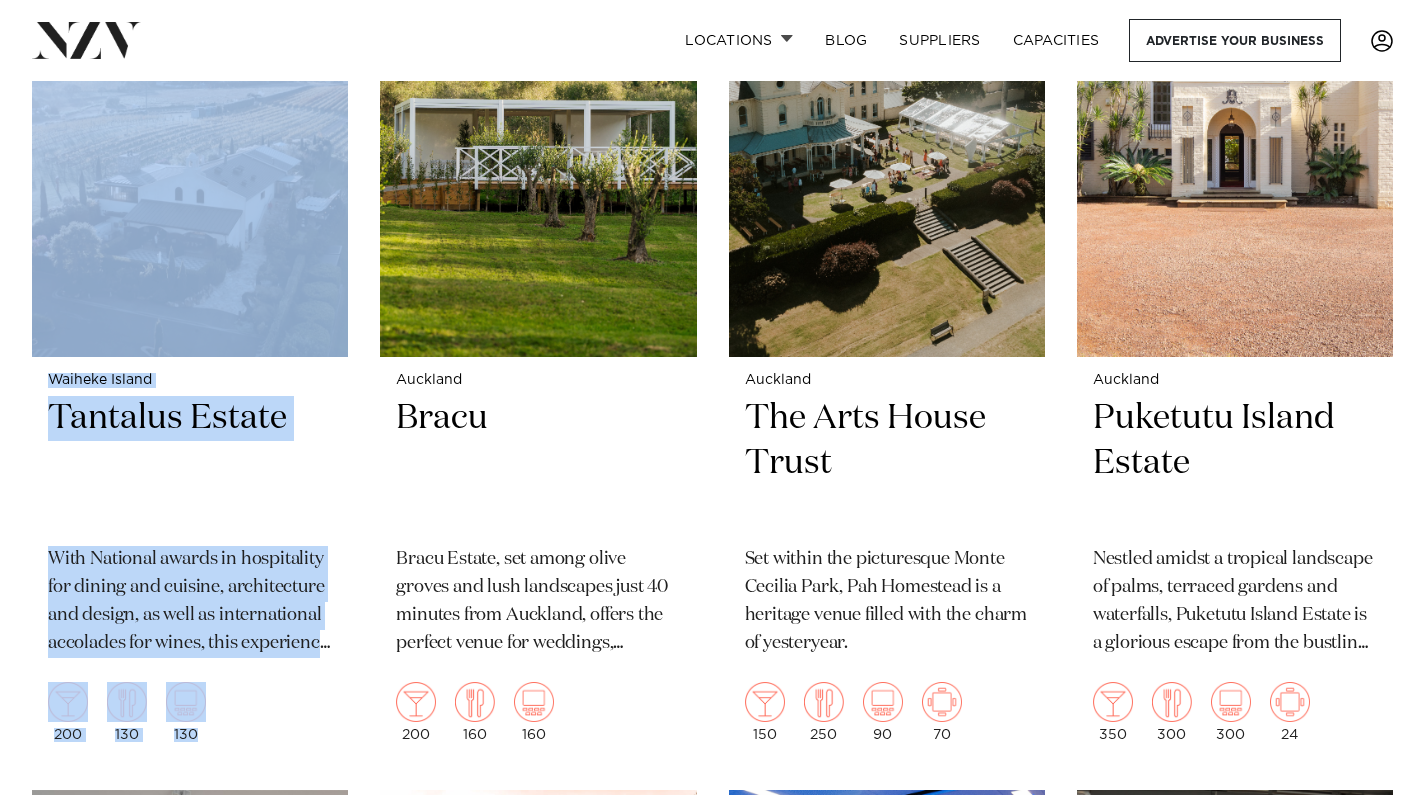 click on "Auckland
Lone Pine Estate
A venue with everlasting opulence, Lone Pine Estate is the culmination of Renaissance architecture, gardens and luxury.
200
200
200
Auckland
Kauri Bay
Kauri Bay is not simply a place to visit, but a place to experience. Located on 500 acres of Clevedon countryside, this venue sets the scene for an exceptional event." at bounding box center (712, -1799) 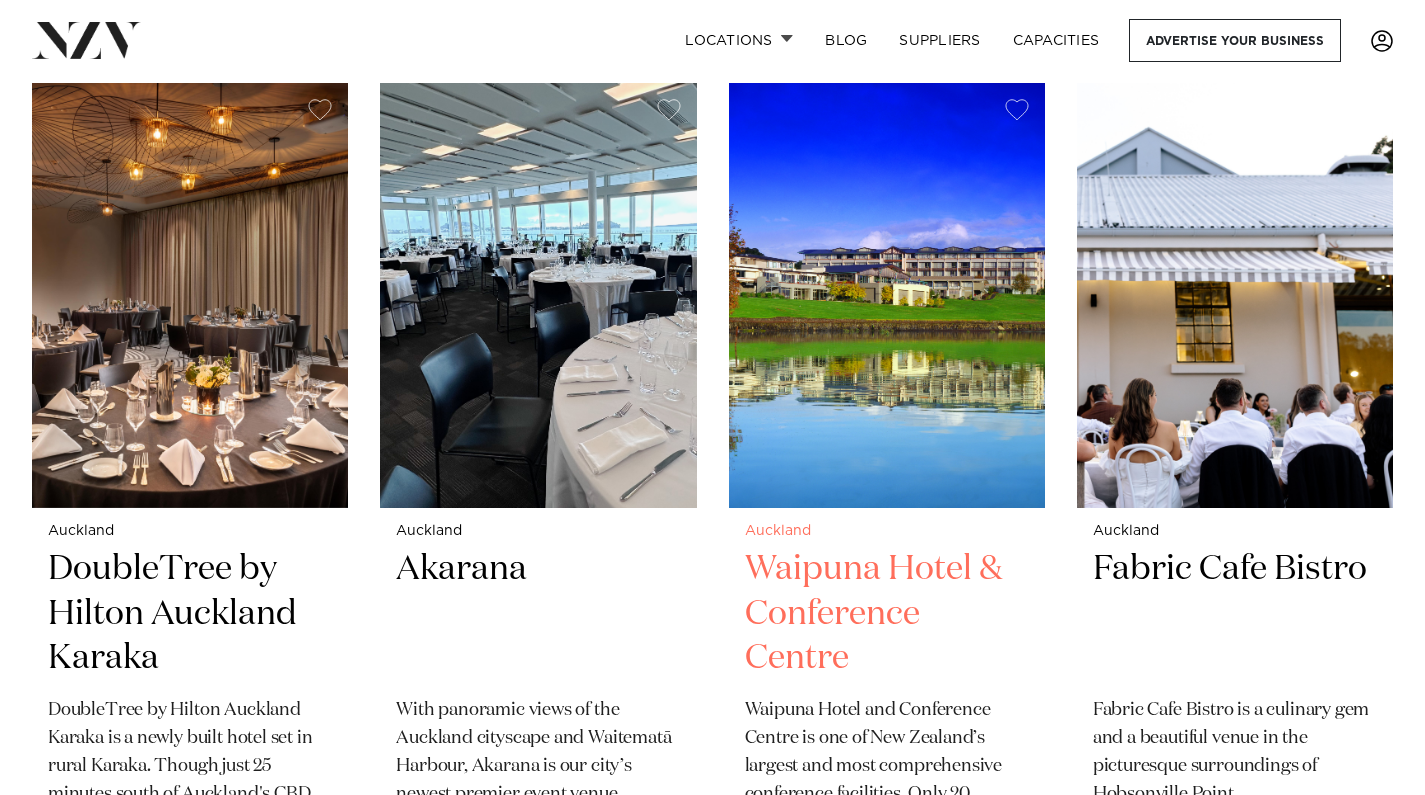 scroll, scrollTop: 6456, scrollLeft: 0, axis: vertical 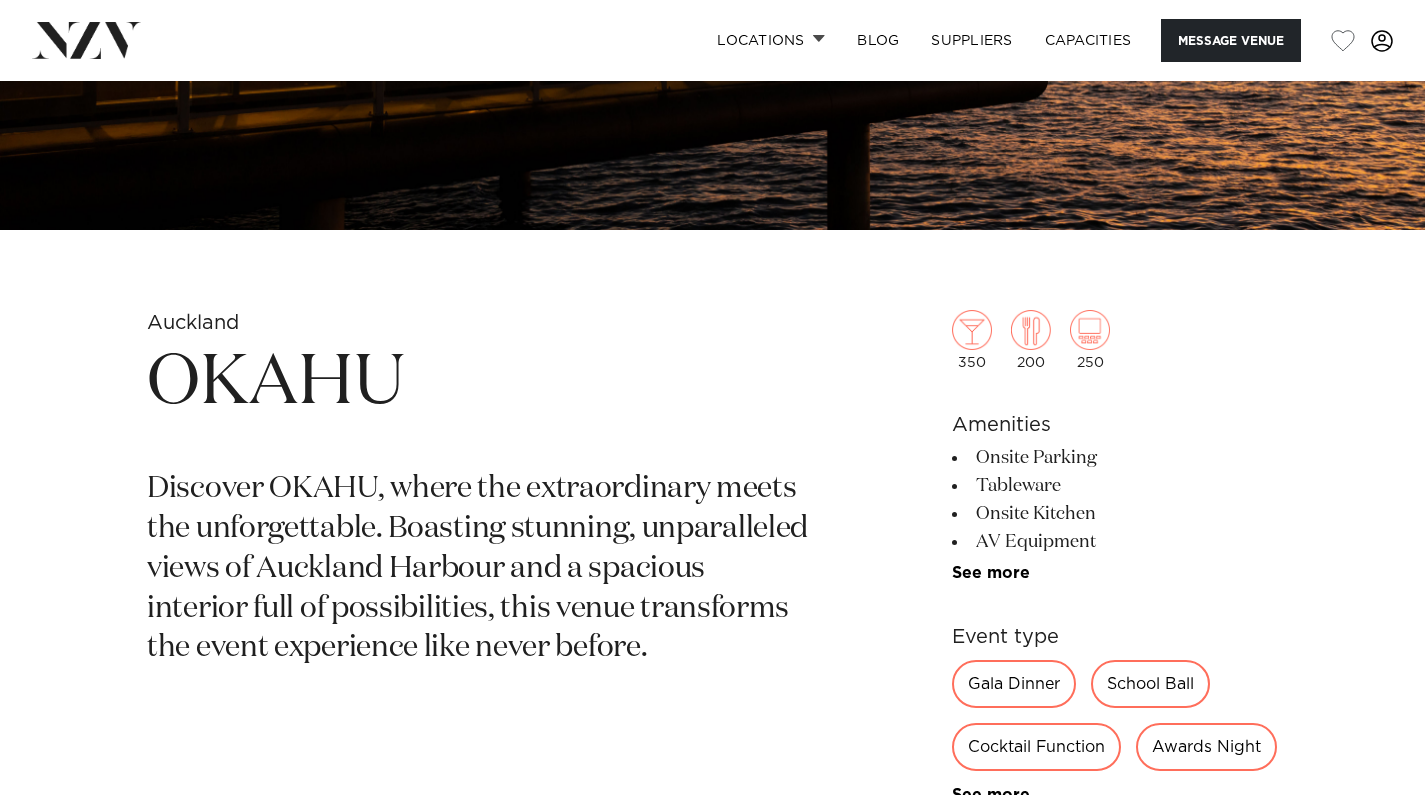 click on "350
200
250
Amenities
Onsite Parking
Tableware
Onsite Kitchen
AV Equipment
Sound System
DJ Friendly
Microphone
Whiteboard
Projector" at bounding box center [1115, 702] 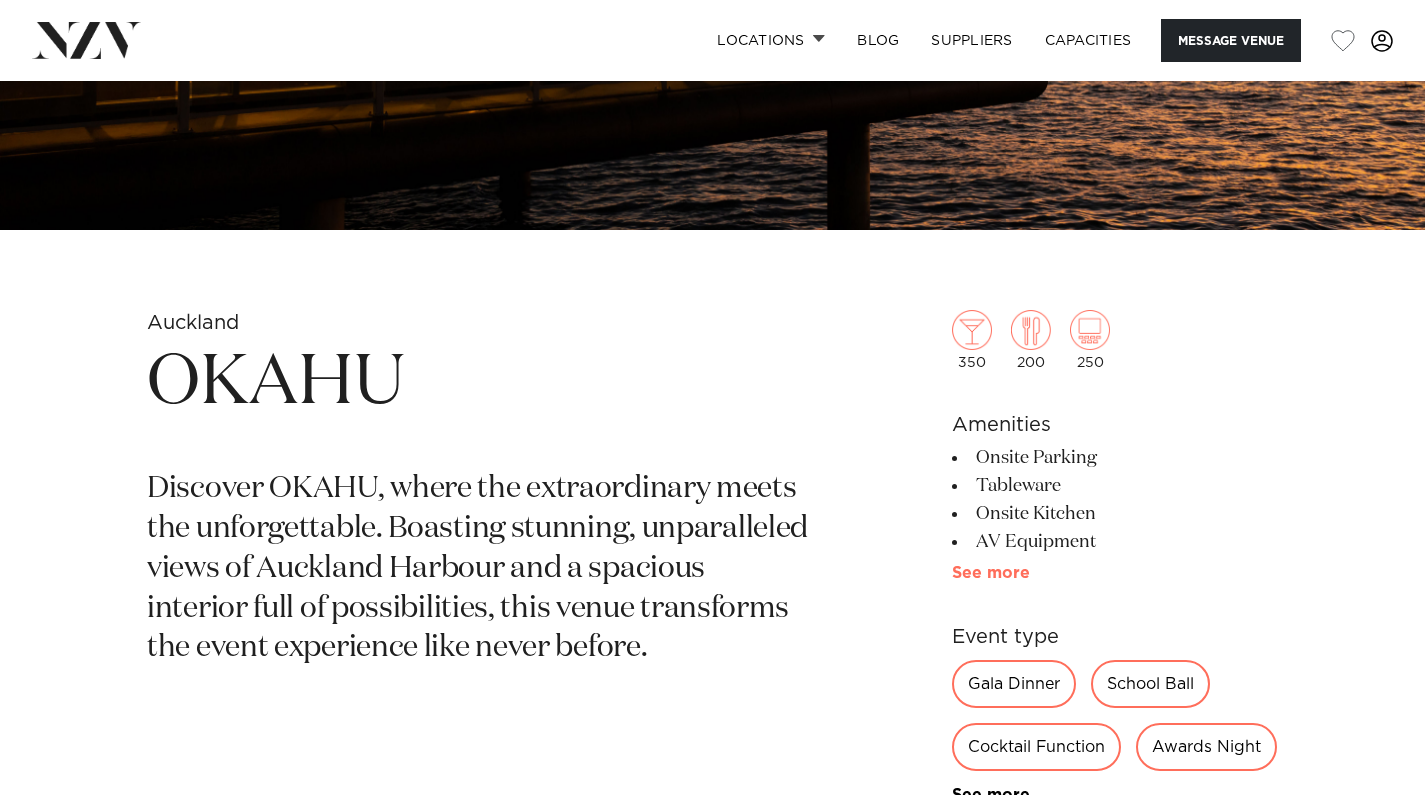 click on "See more" at bounding box center [1030, 573] 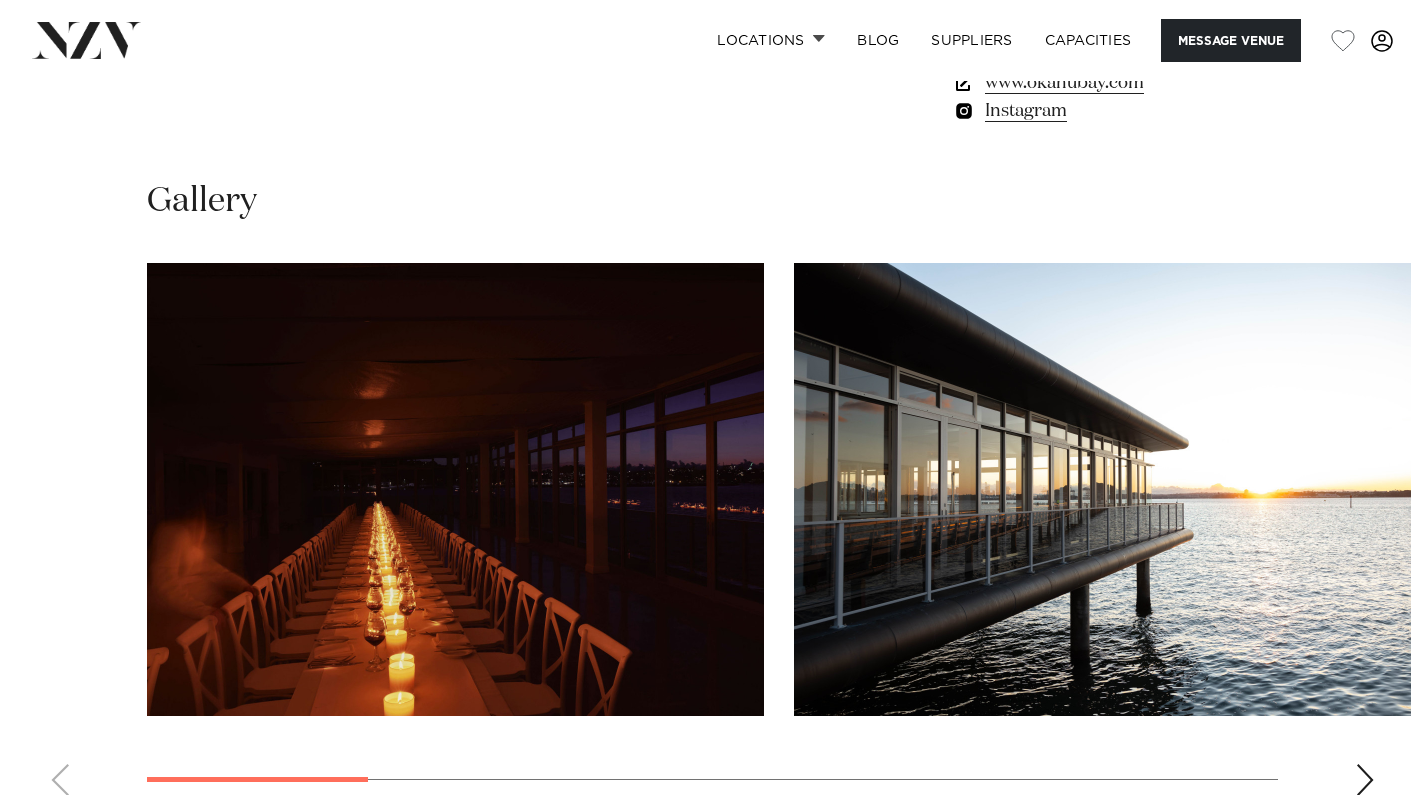 scroll, scrollTop: 2064, scrollLeft: 0, axis: vertical 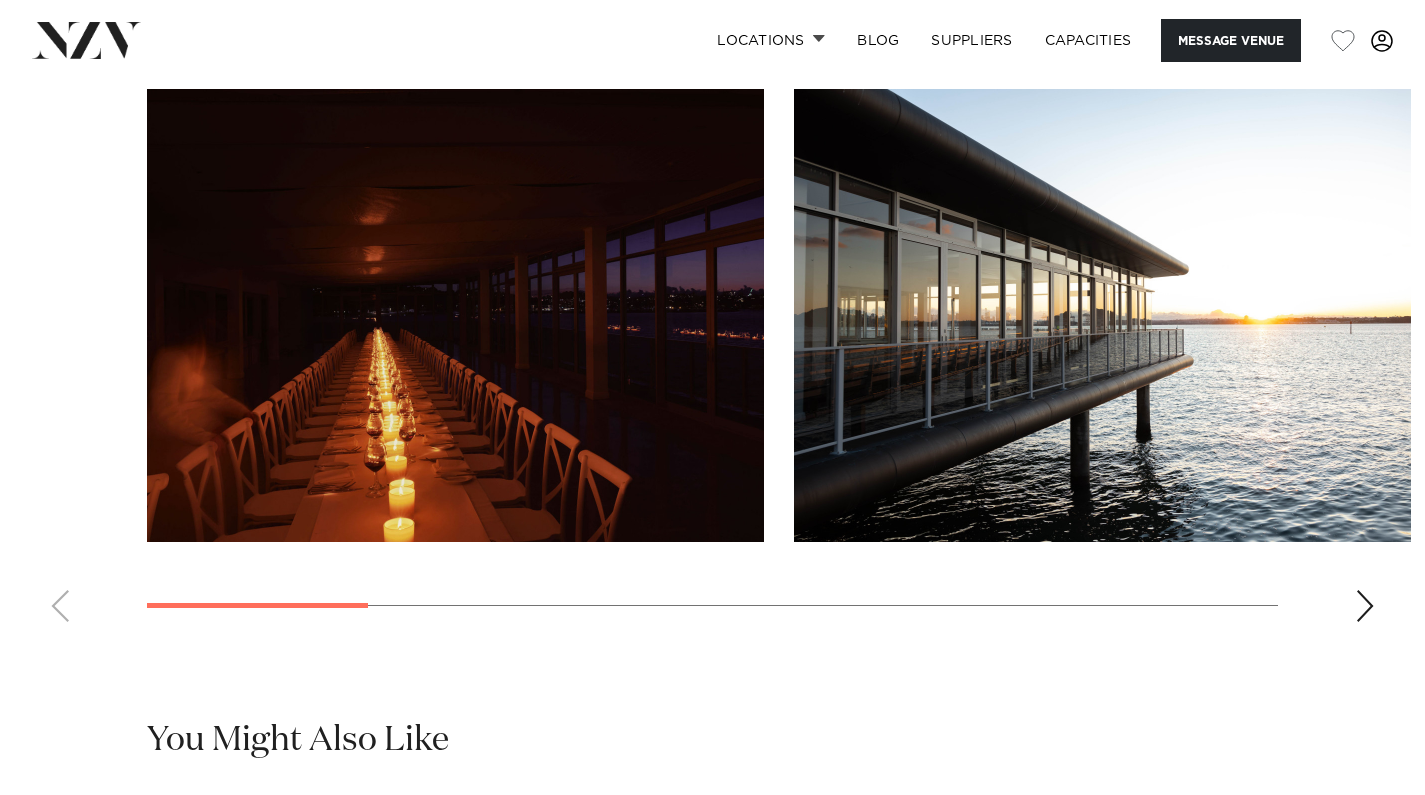 click at bounding box center (1365, 606) 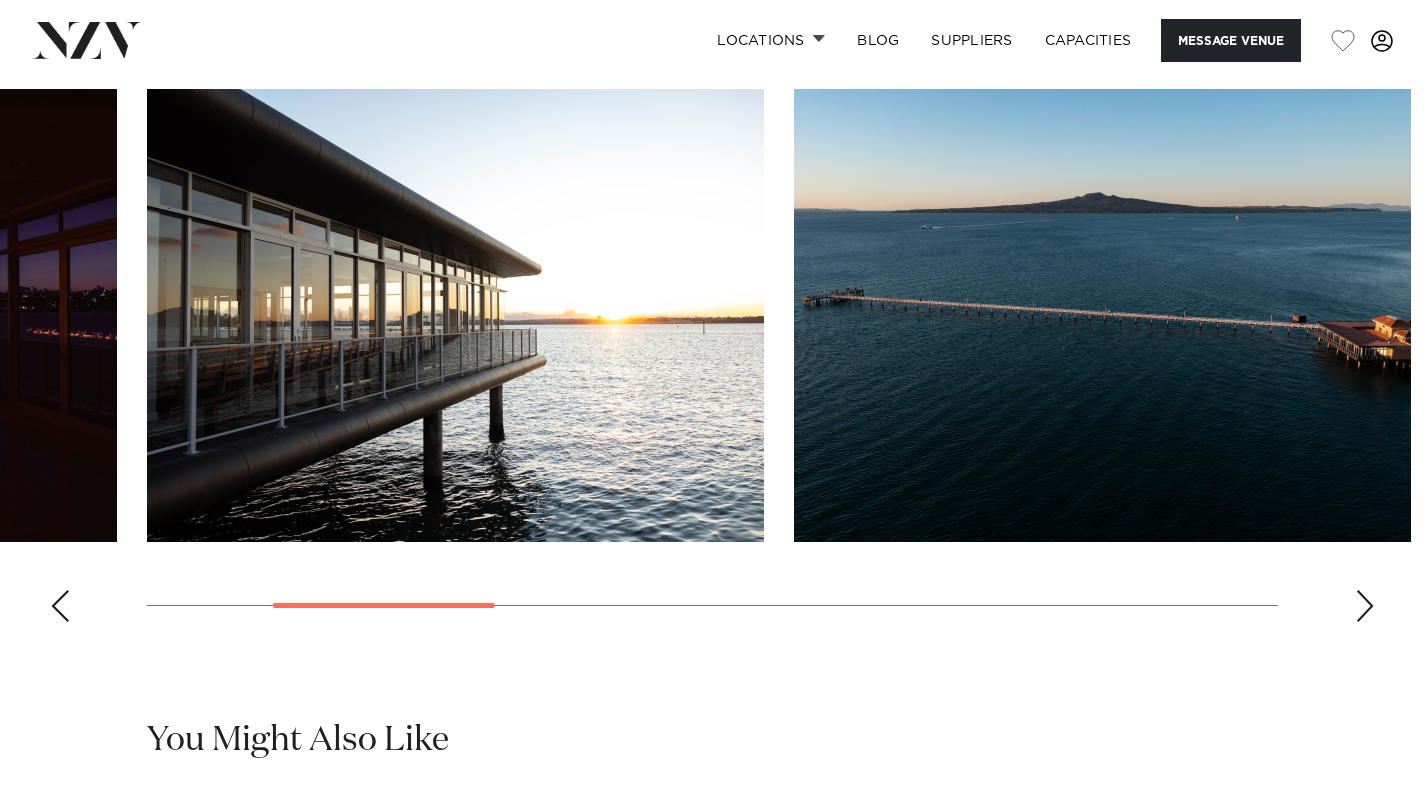 click at bounding box center (1365, 606) 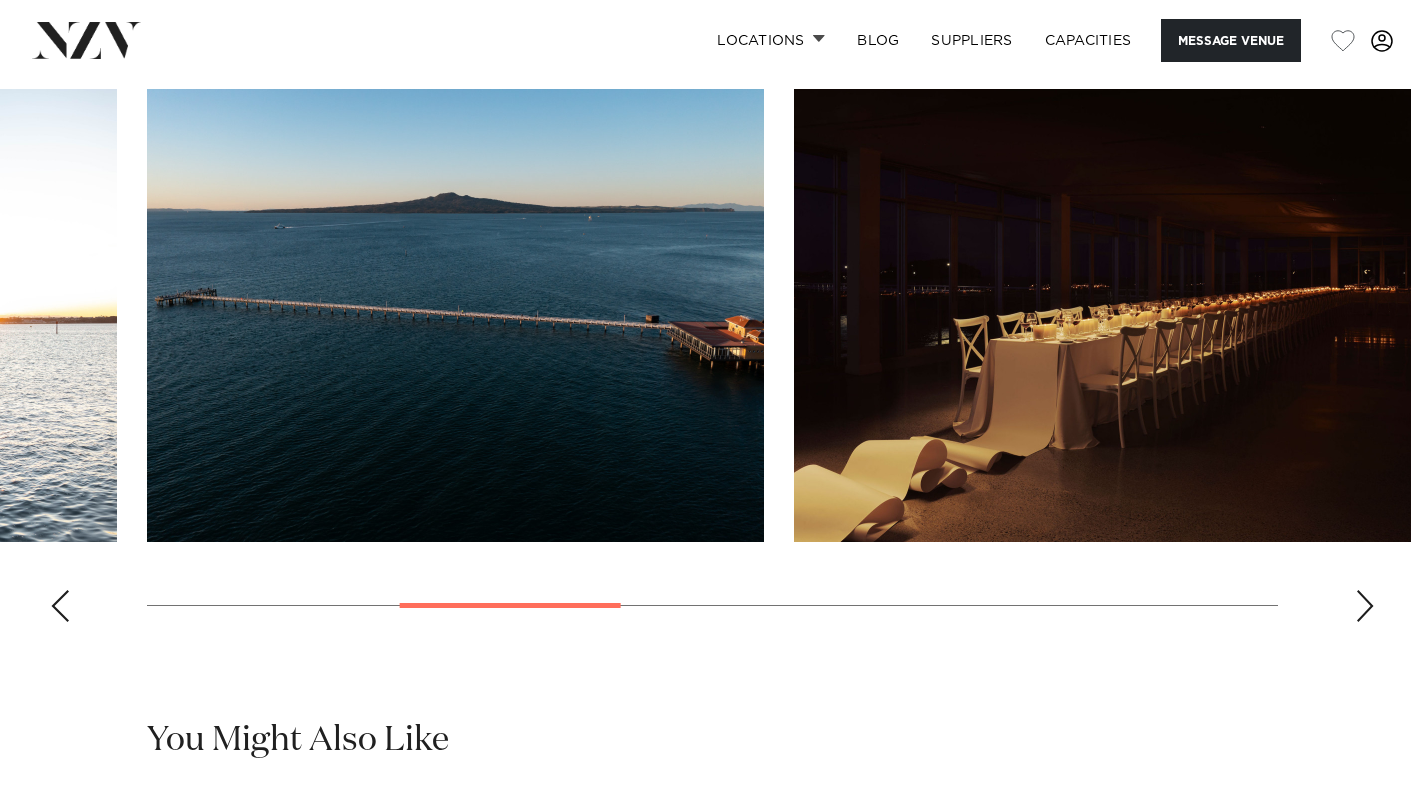 click at bounding box center (1365, 606) 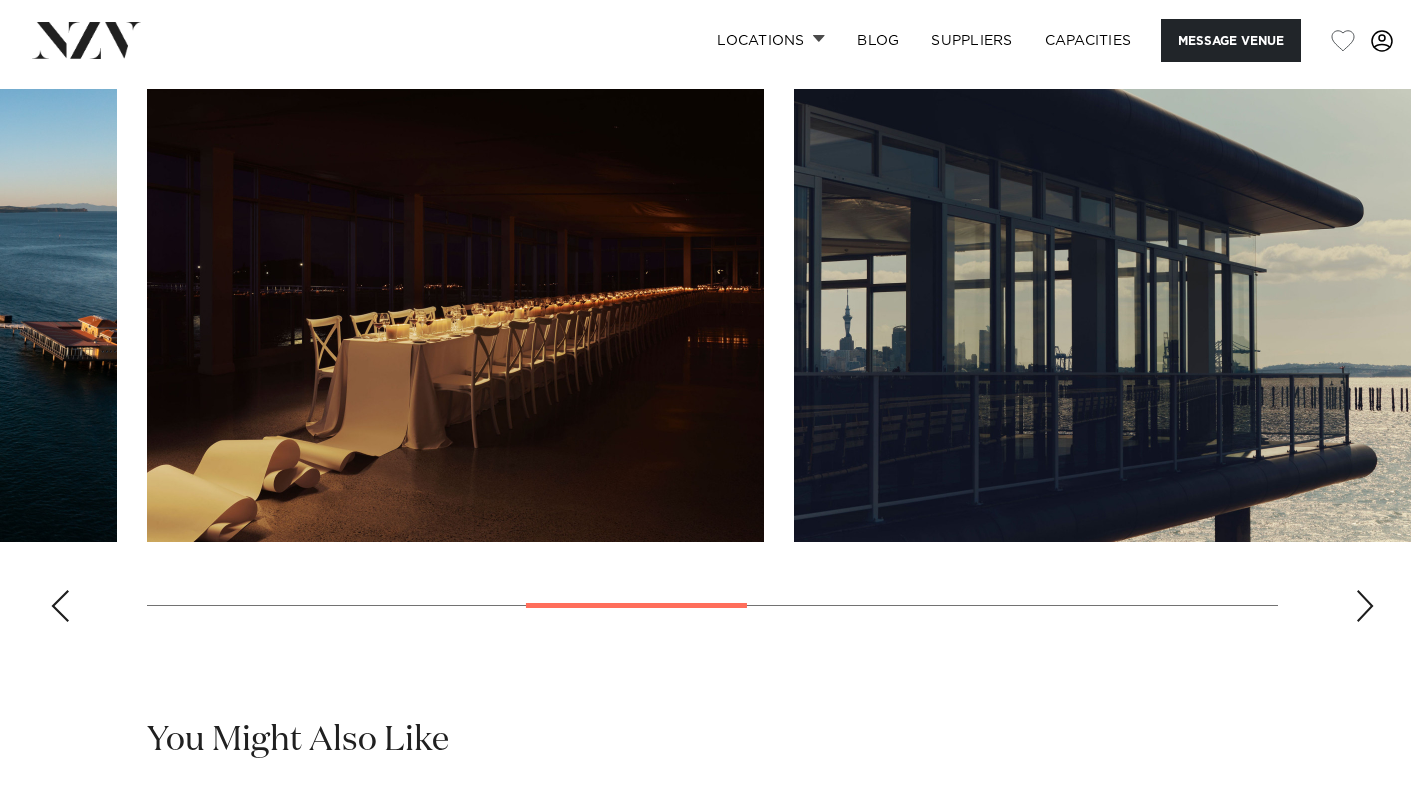 click at bounding box center [1365, 606] 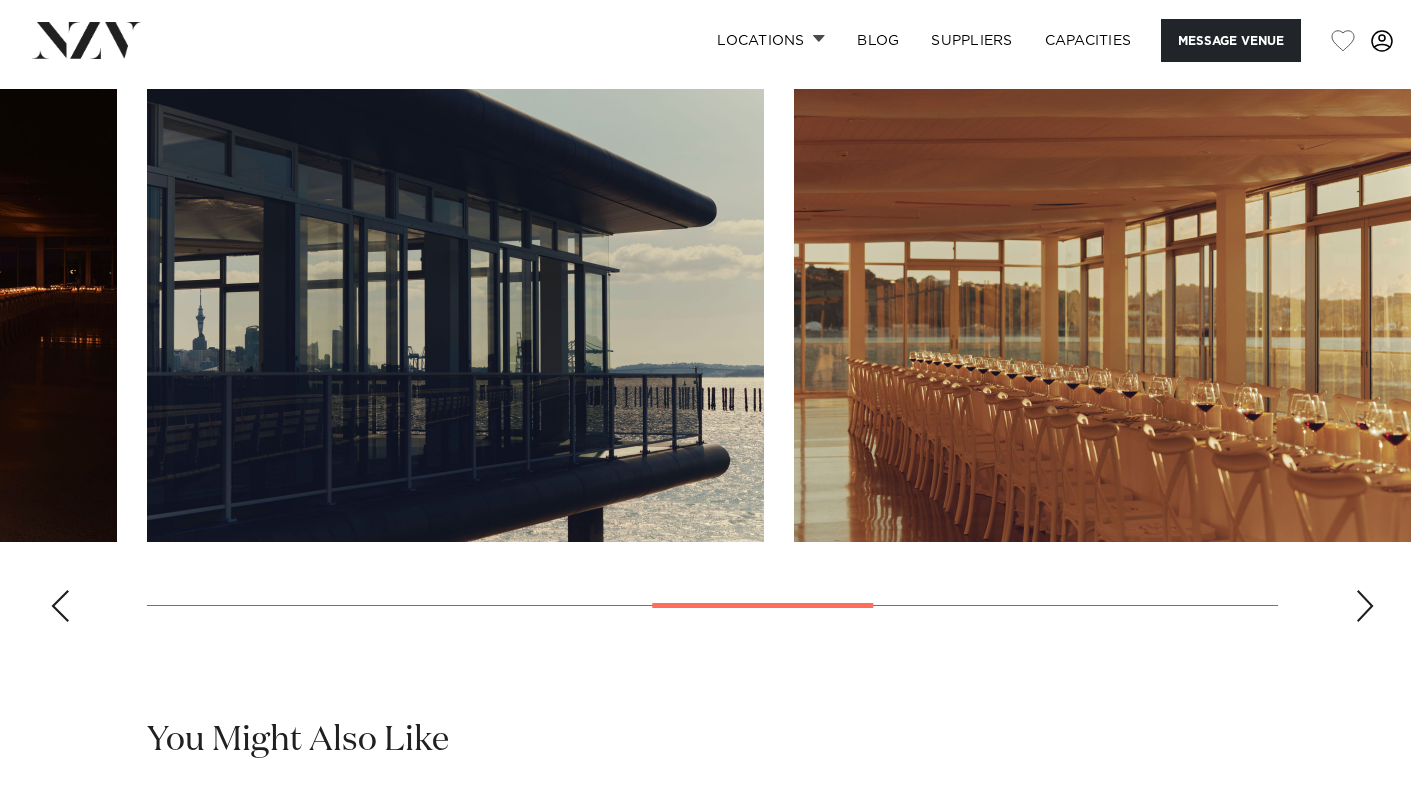 click at bounding box center [1365, 606] 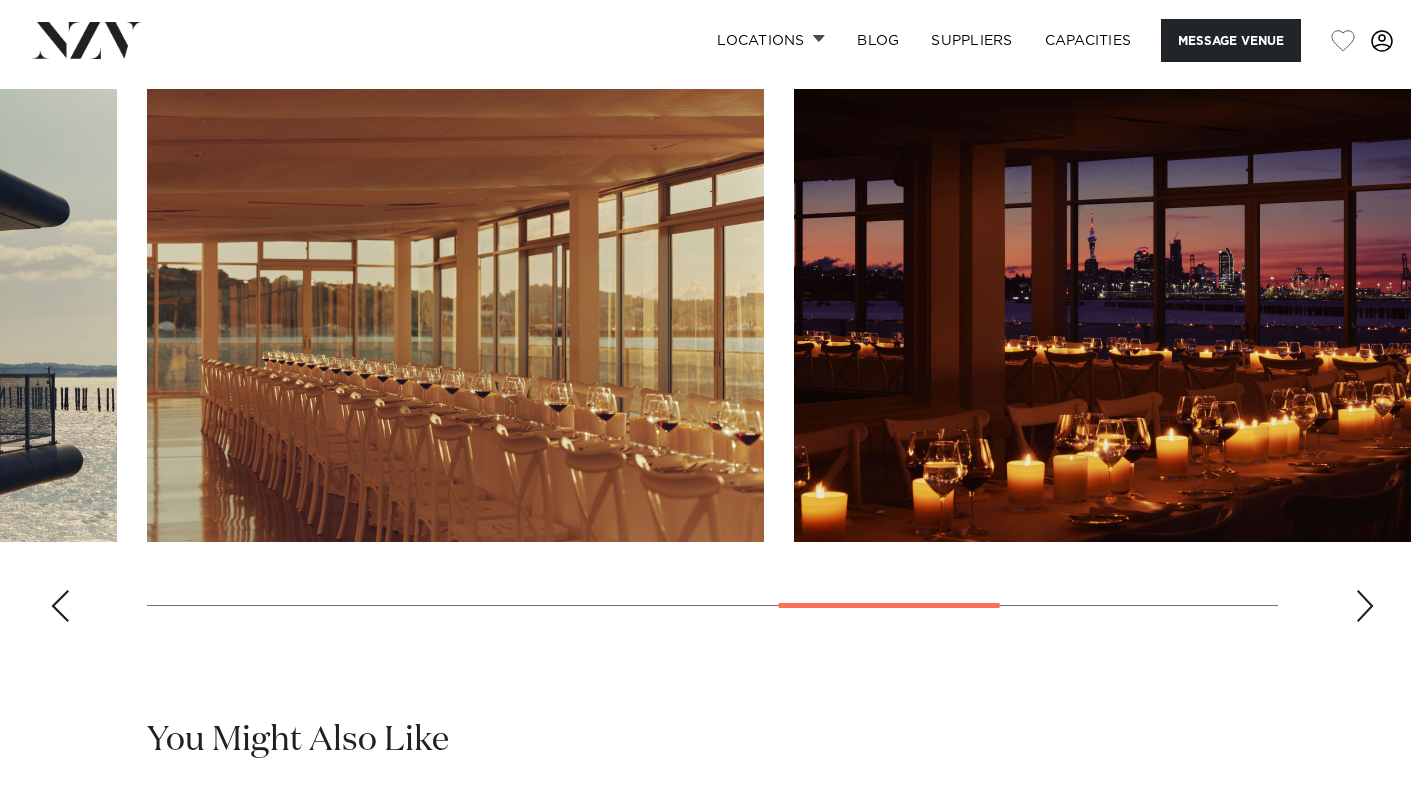 click at bounding box center (1365, 606) 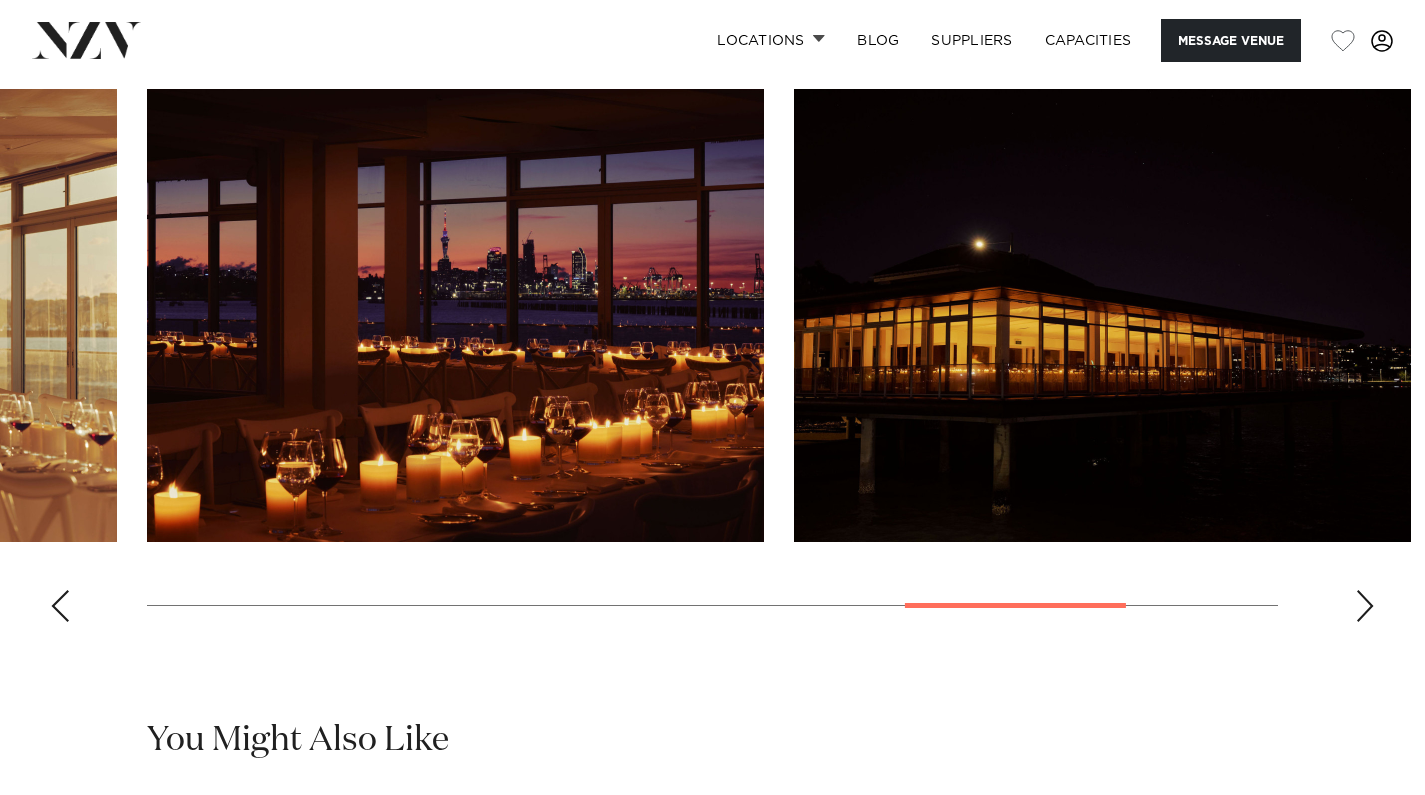 click at bounding box center [1365, 606] 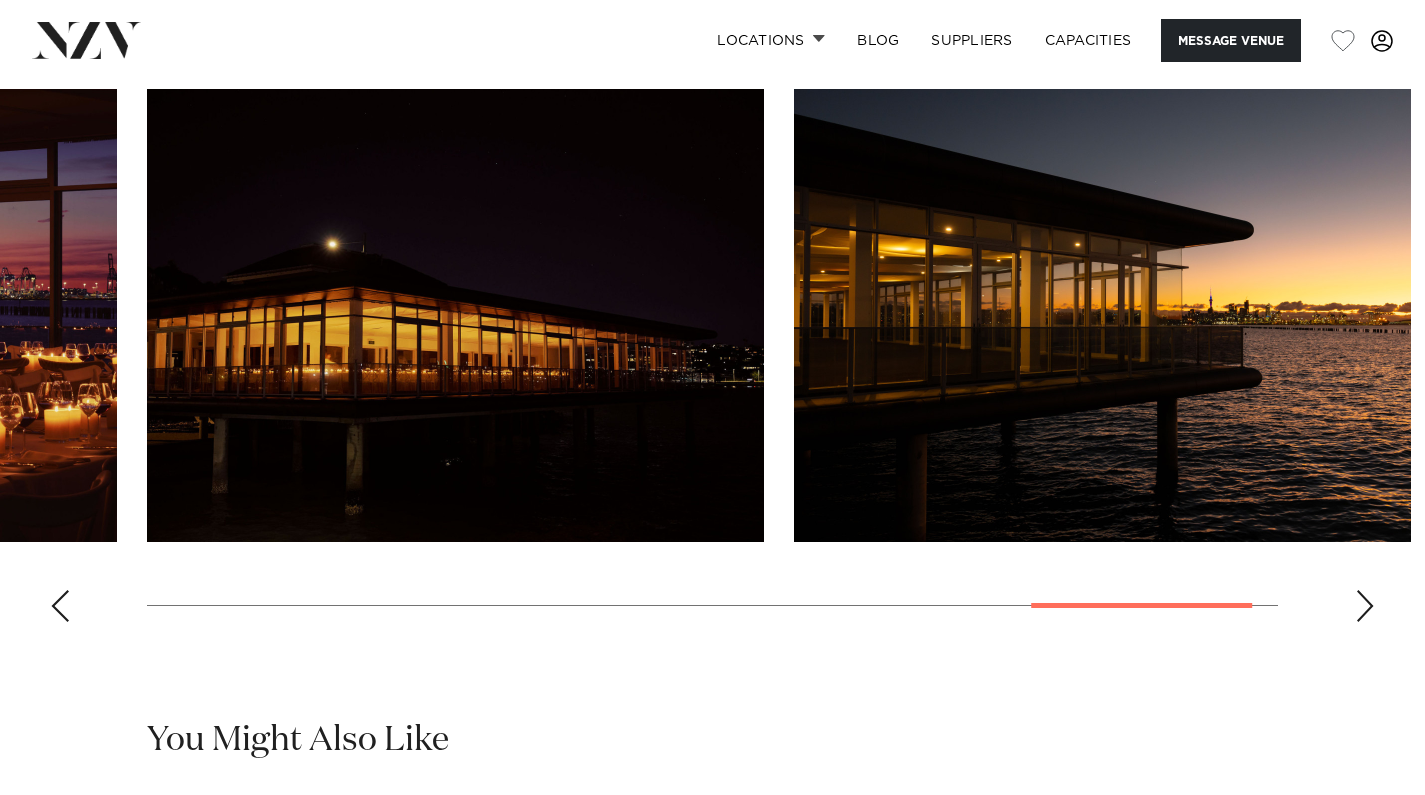 click at bounding box center (1365, 606) 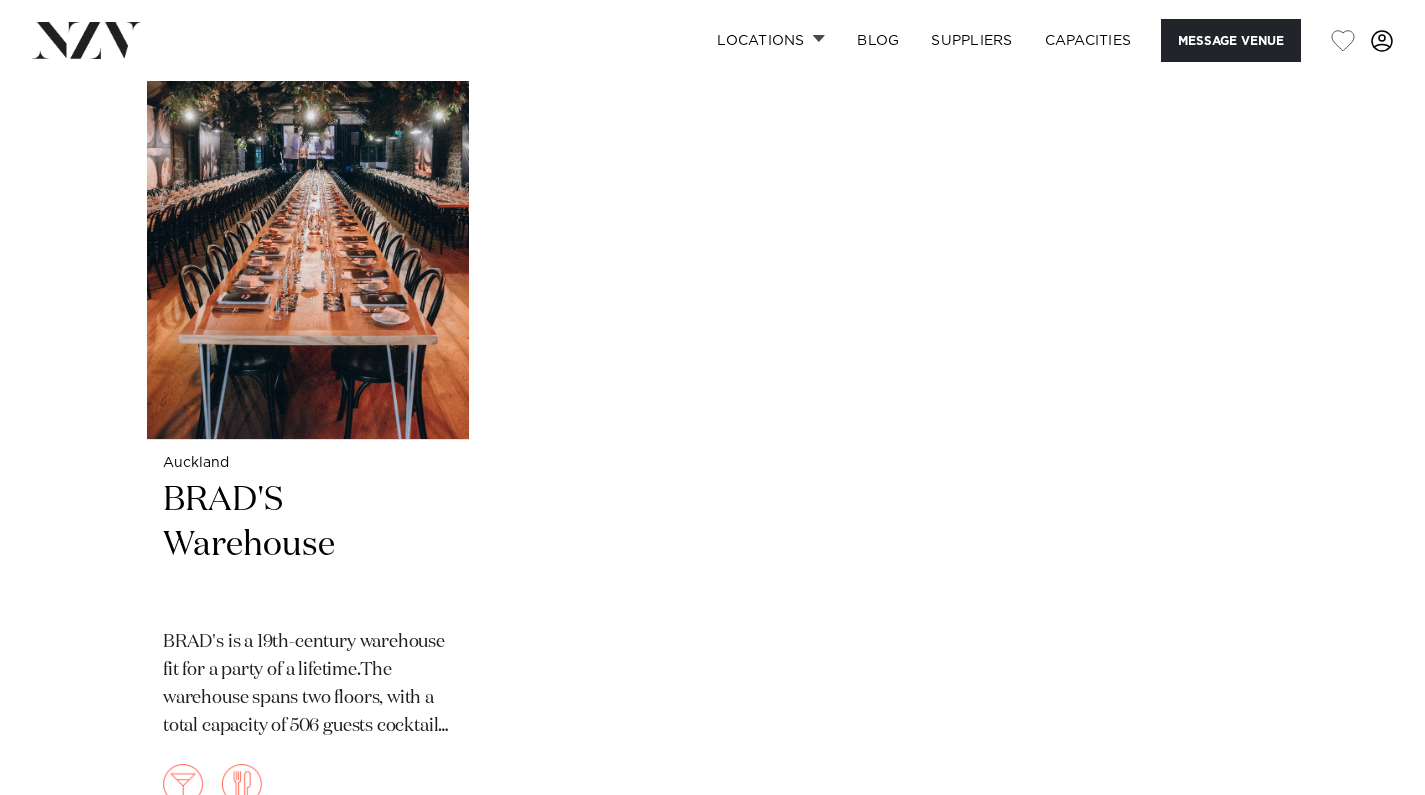 scroll, scrollTop: 2861, scrollLeft: 0, axis: vertical 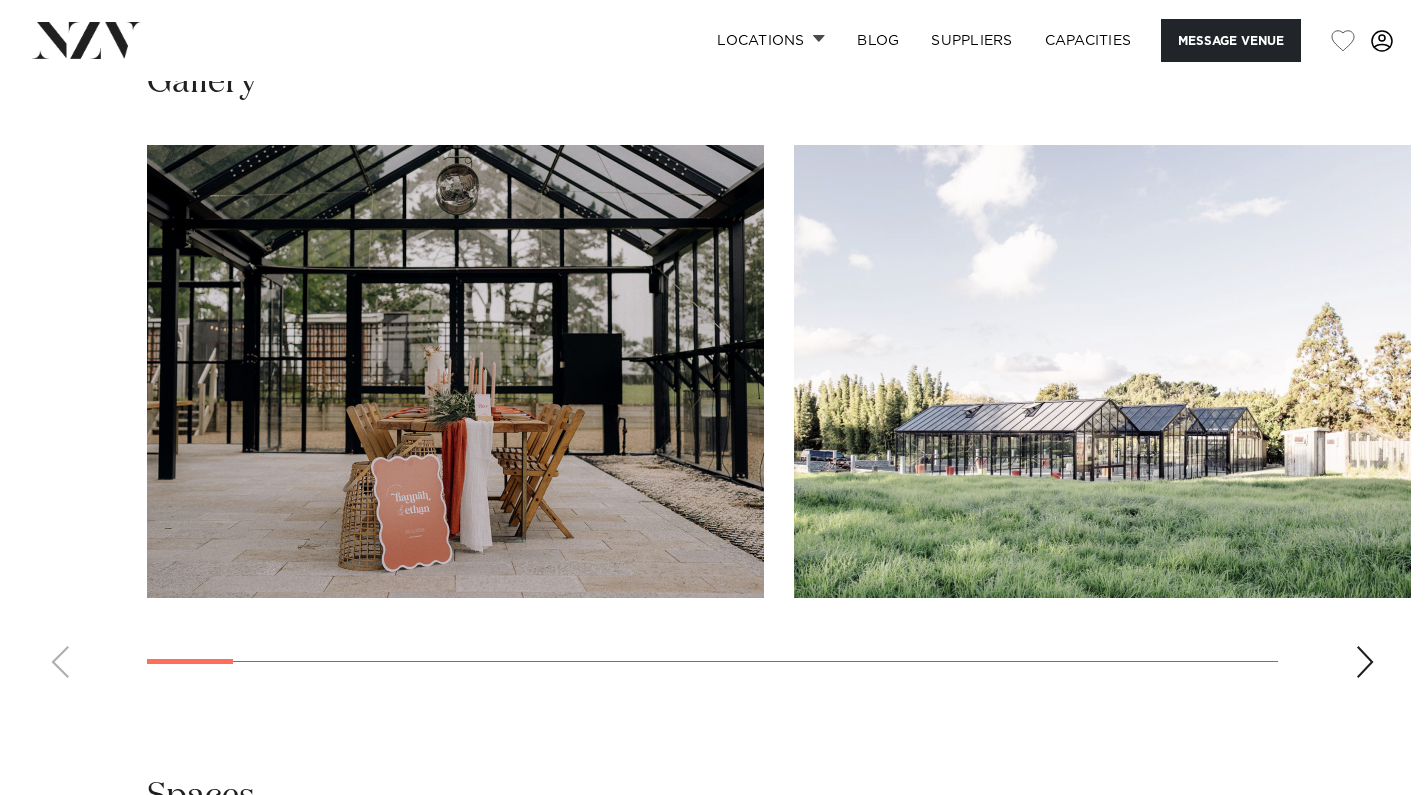 click at bounding box center [1365, 662] 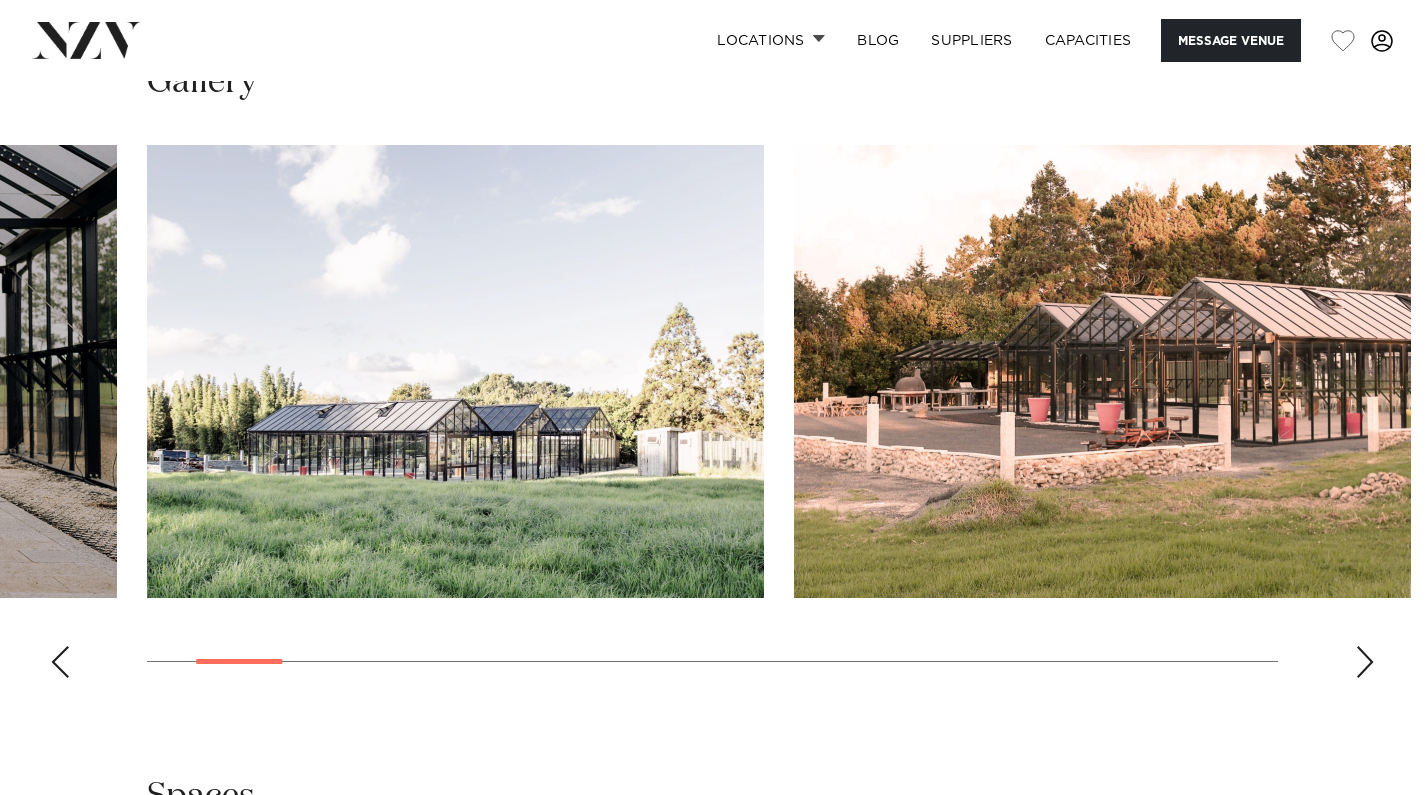 click at bounding box center [1365, 662] 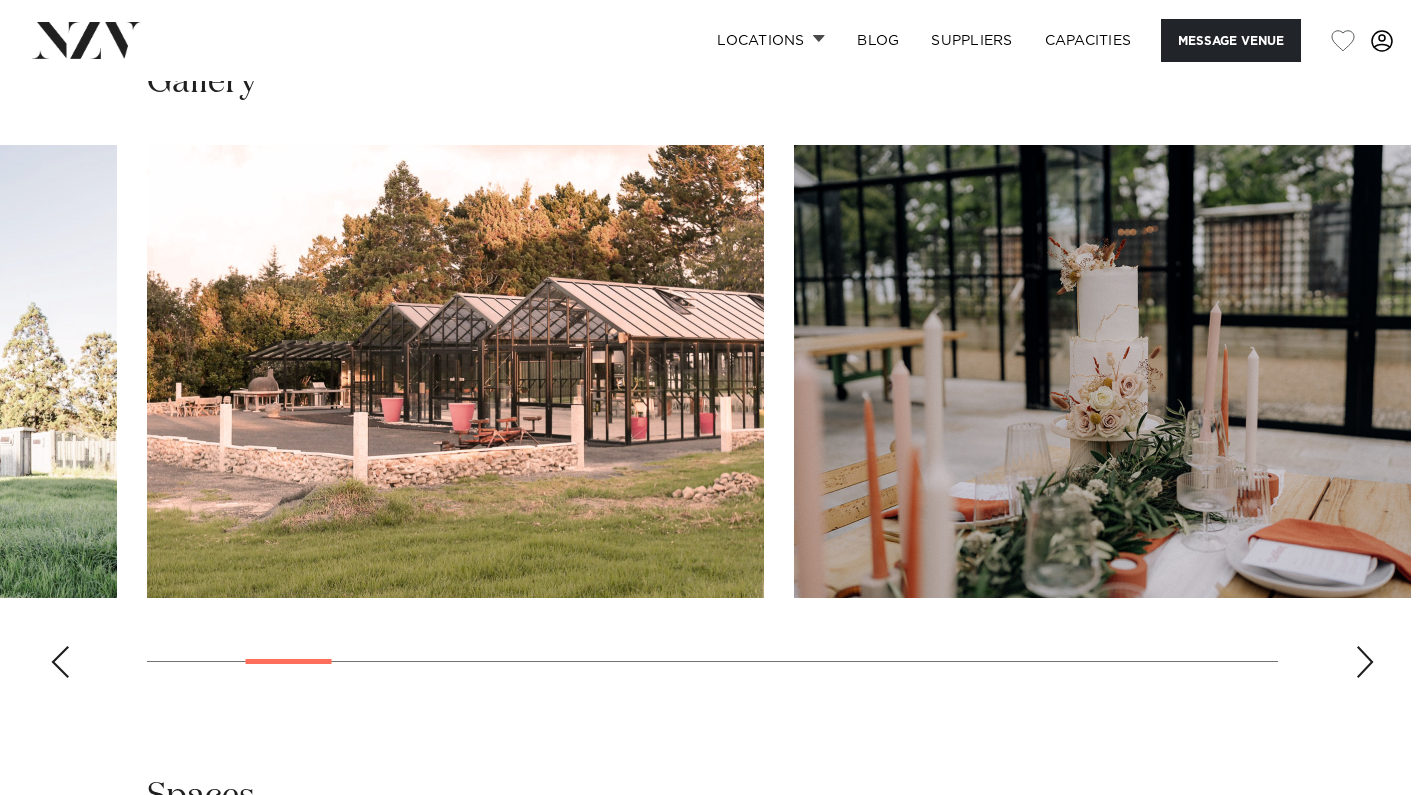 click at bounding box center [1365, 662] 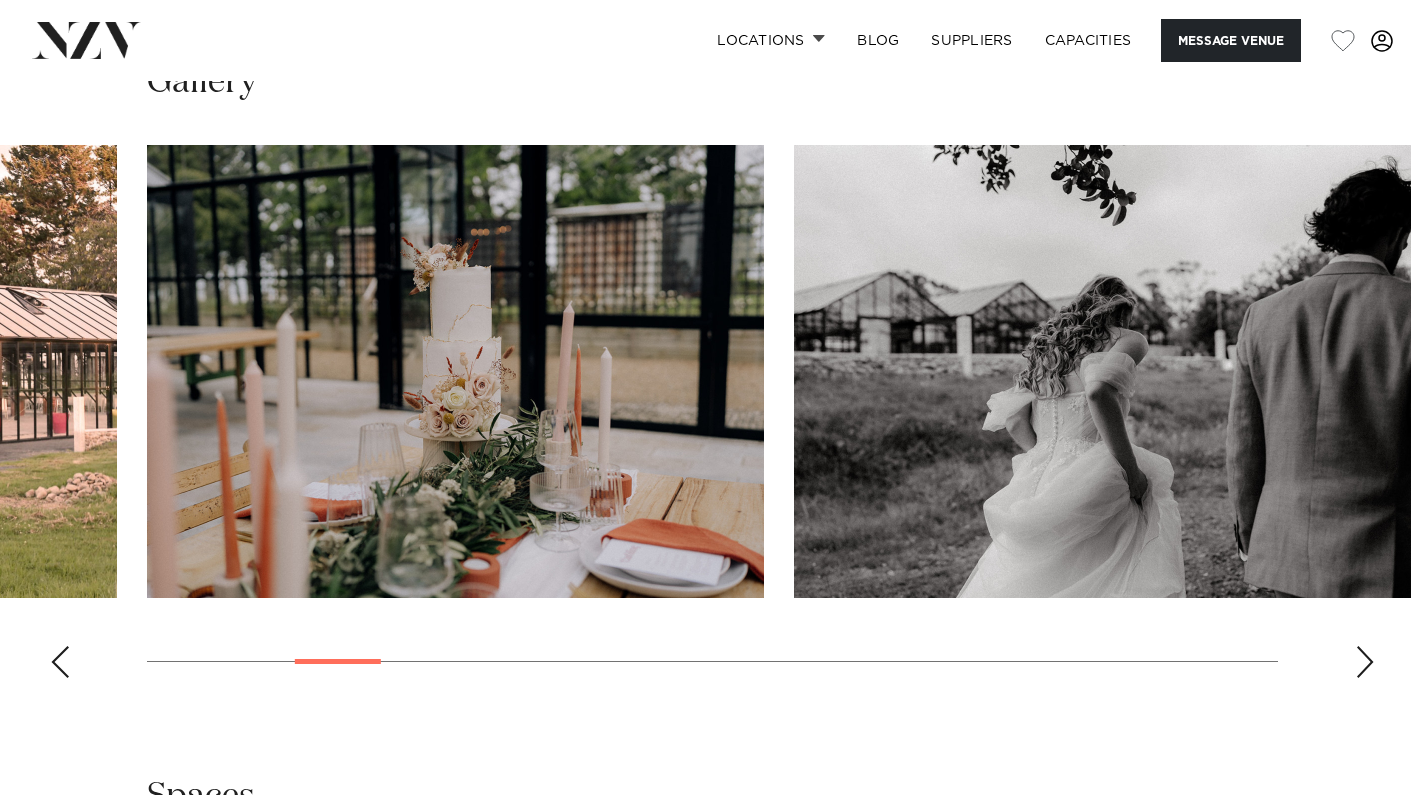 click at bounding box center [1365, 662] 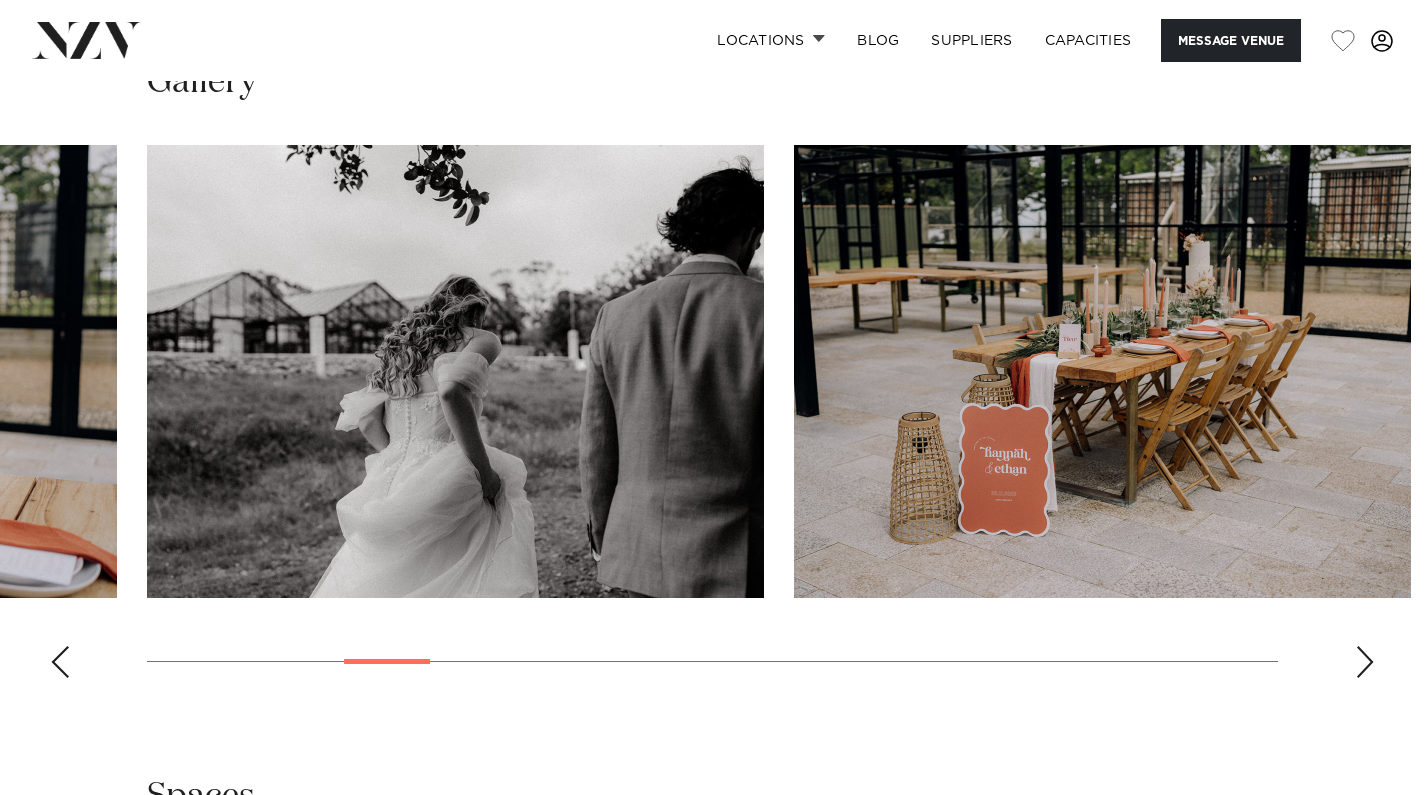 click at bounding box center [1365, 662] 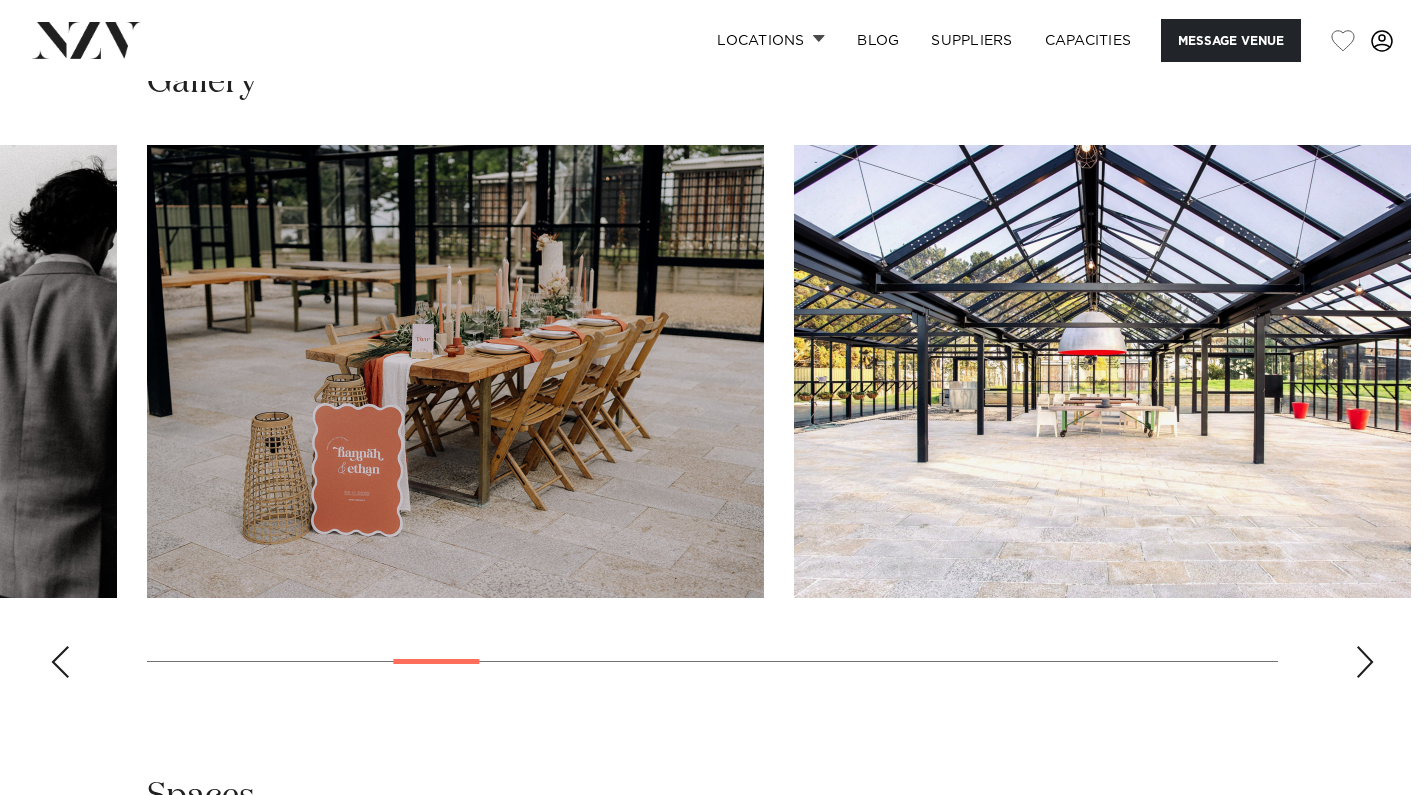click at bounding box center [1365, 662] 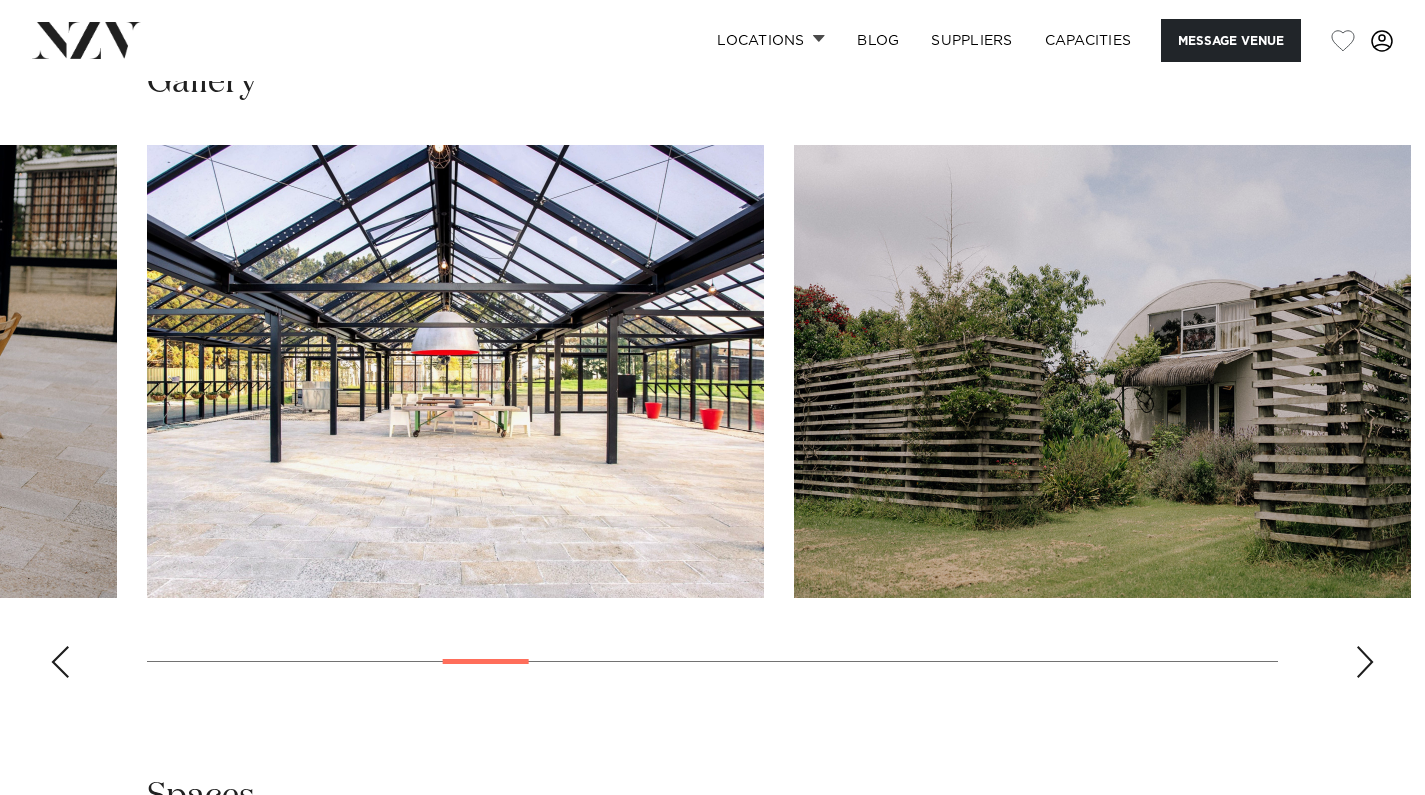 click at bounding box center (1365, 662) 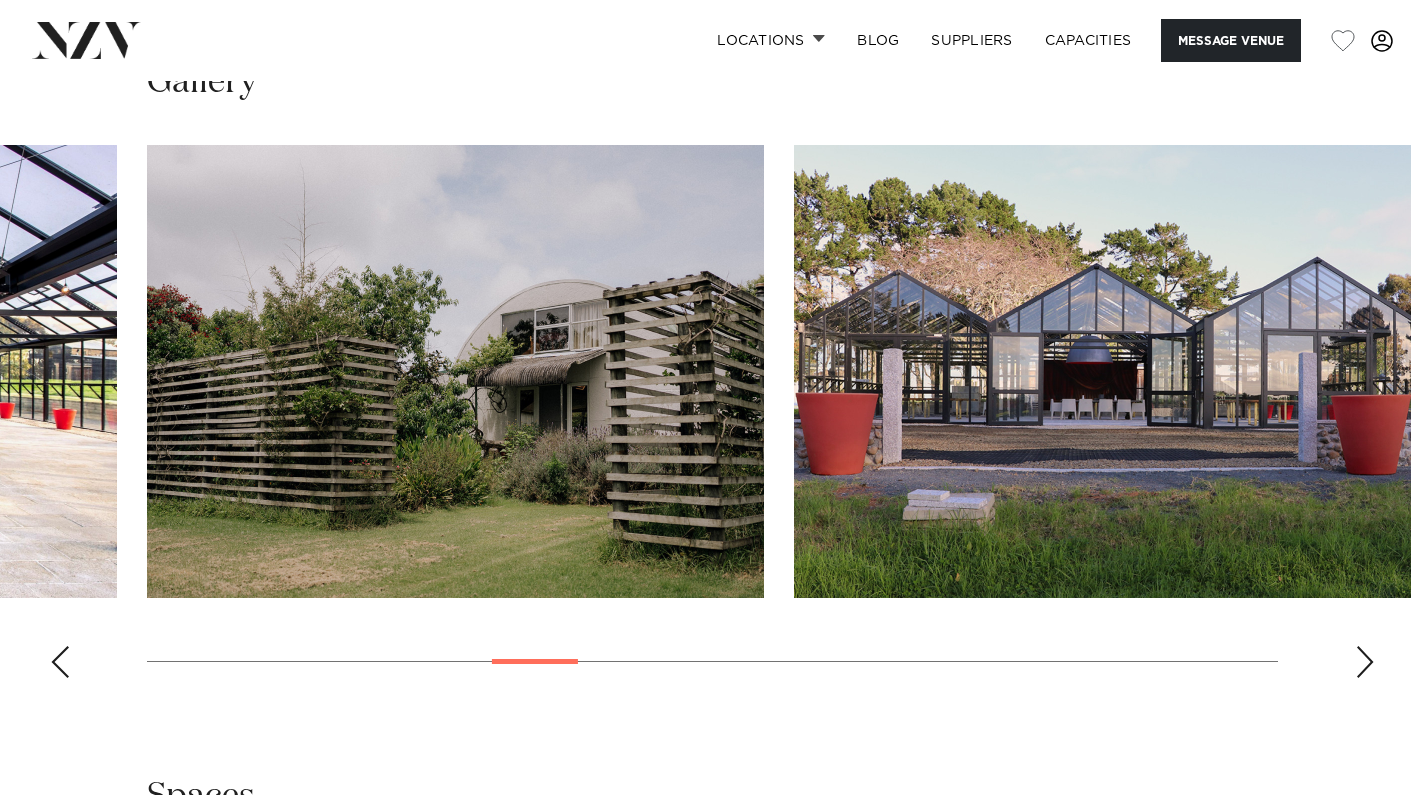 click at bounding box center (1365, 662) 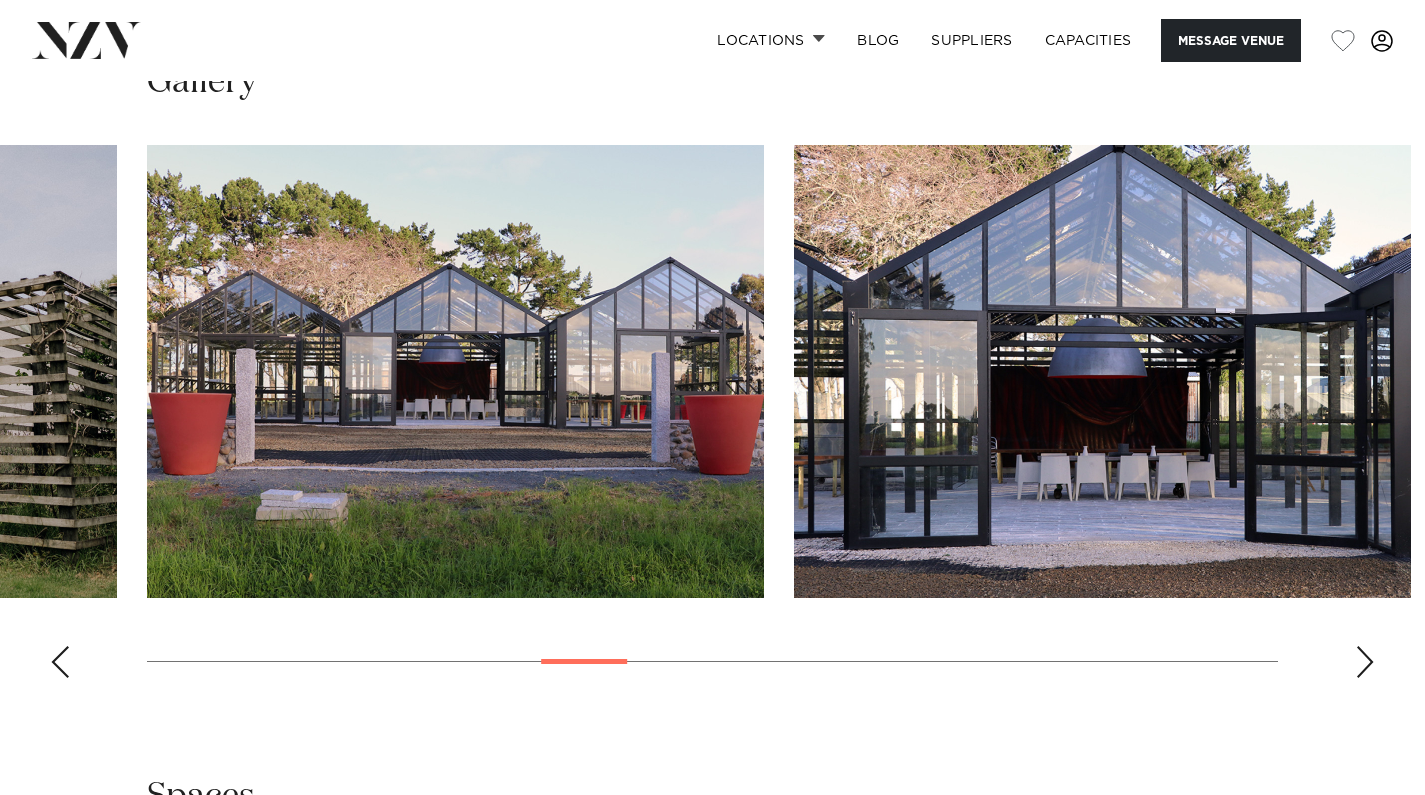 click at bounding box center (1365, 662) 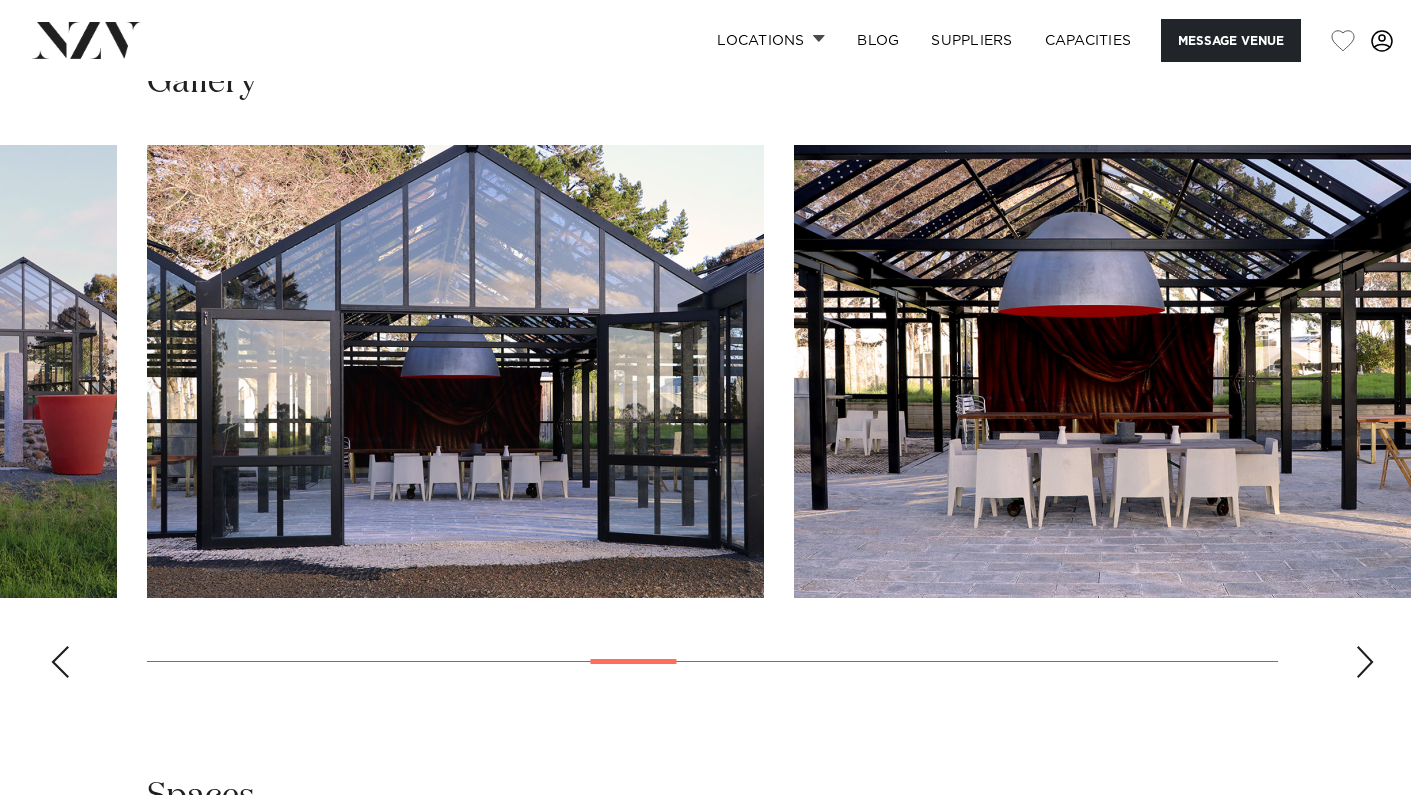 click at bounding box center (1365, 662) 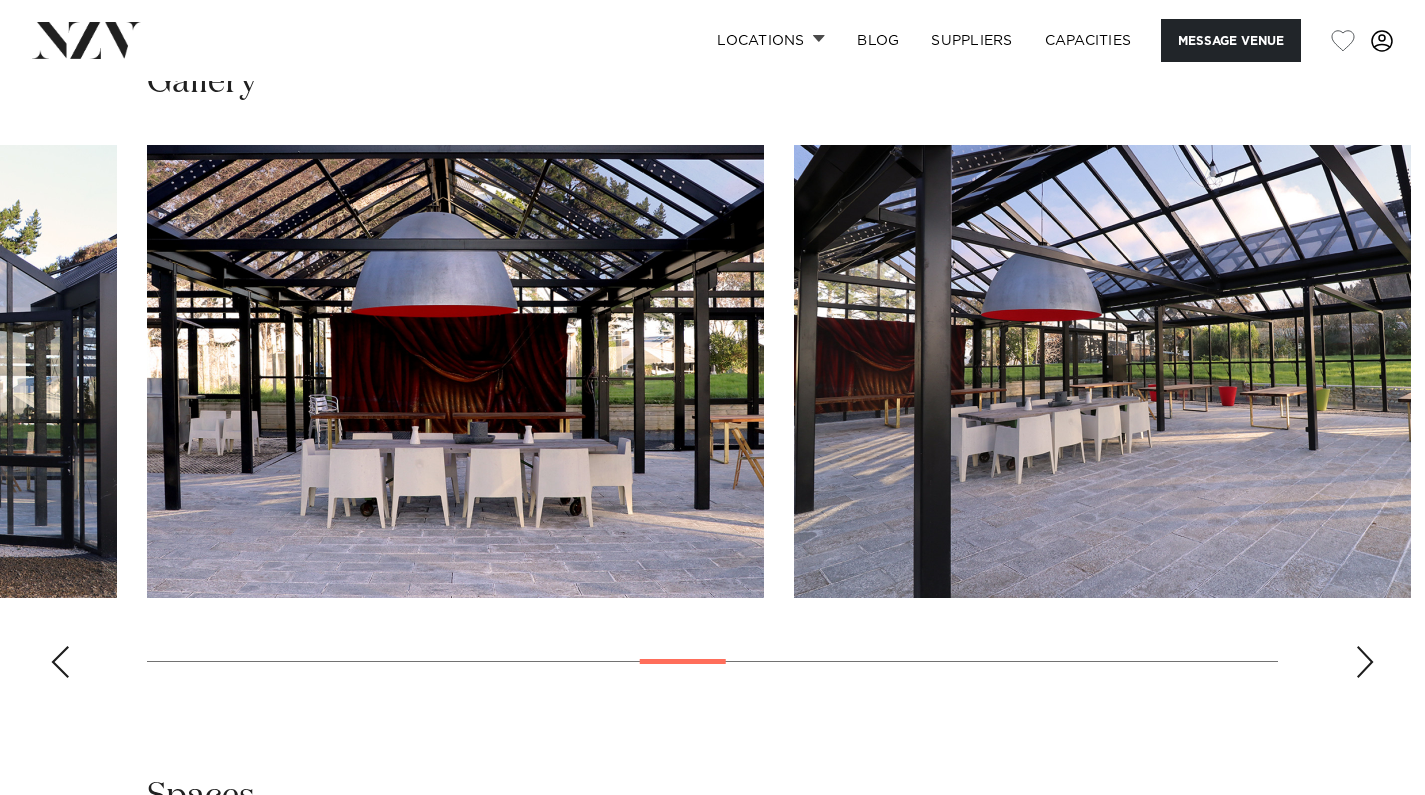 click at bounding box center (1365, 662) 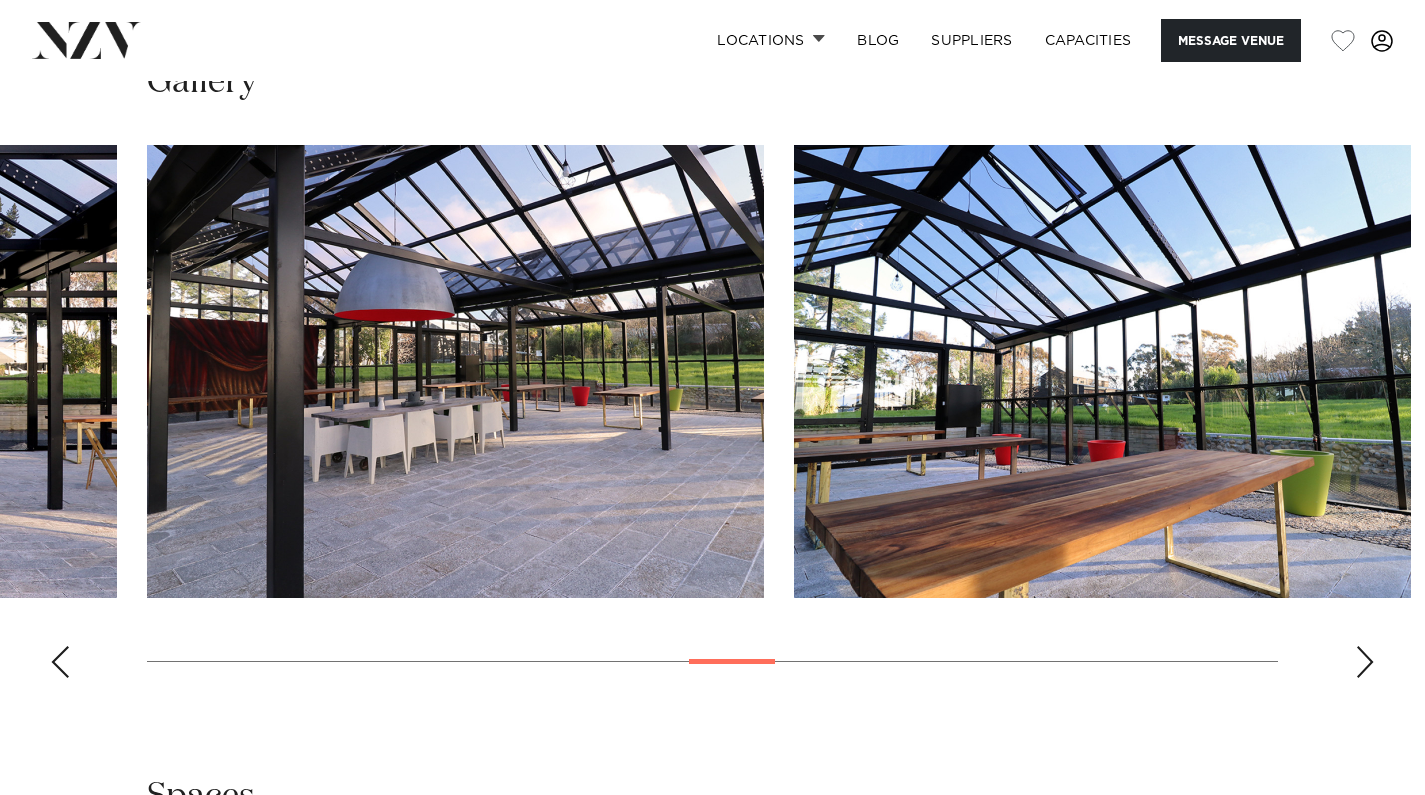 click at bounding box center [1365, 662] 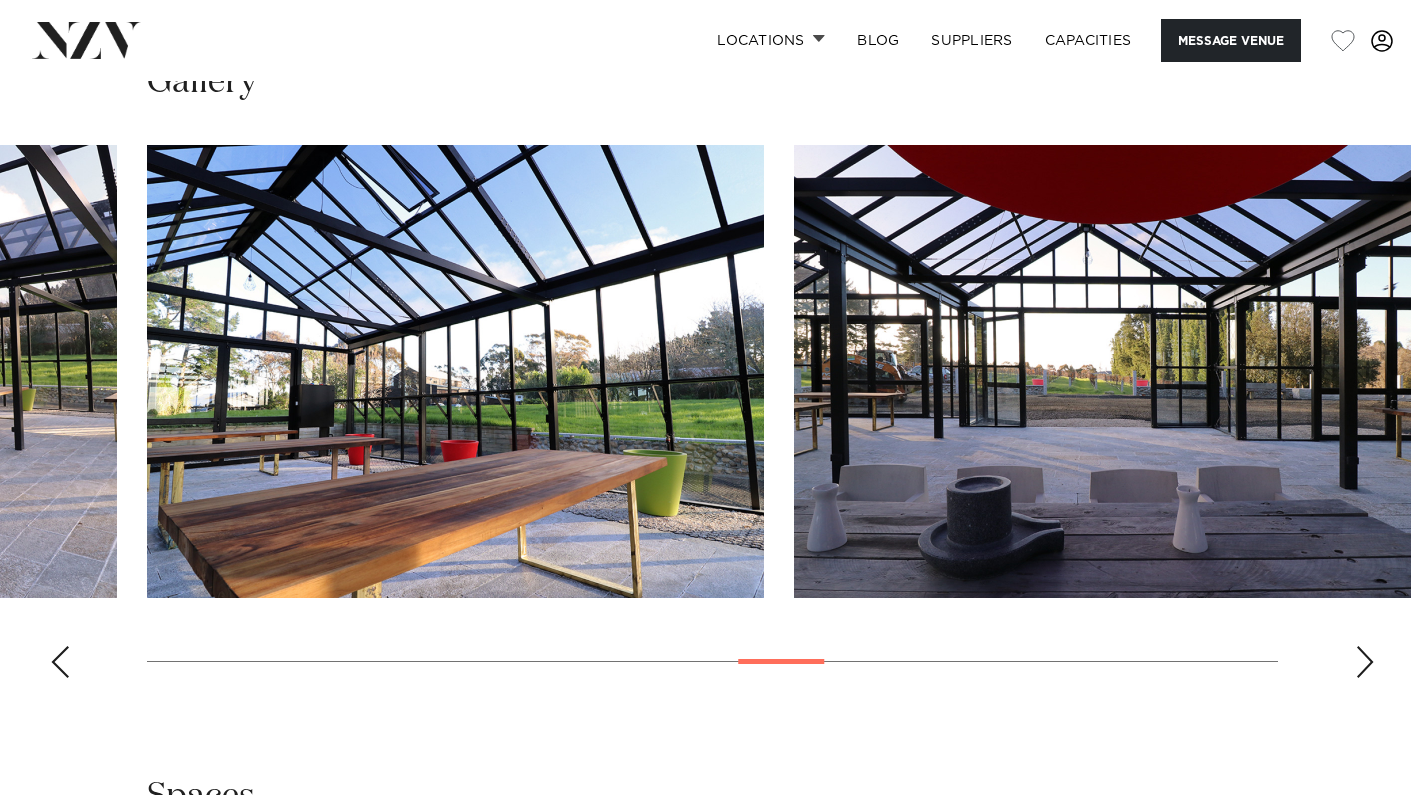 click at bounding box center (1365, 662) 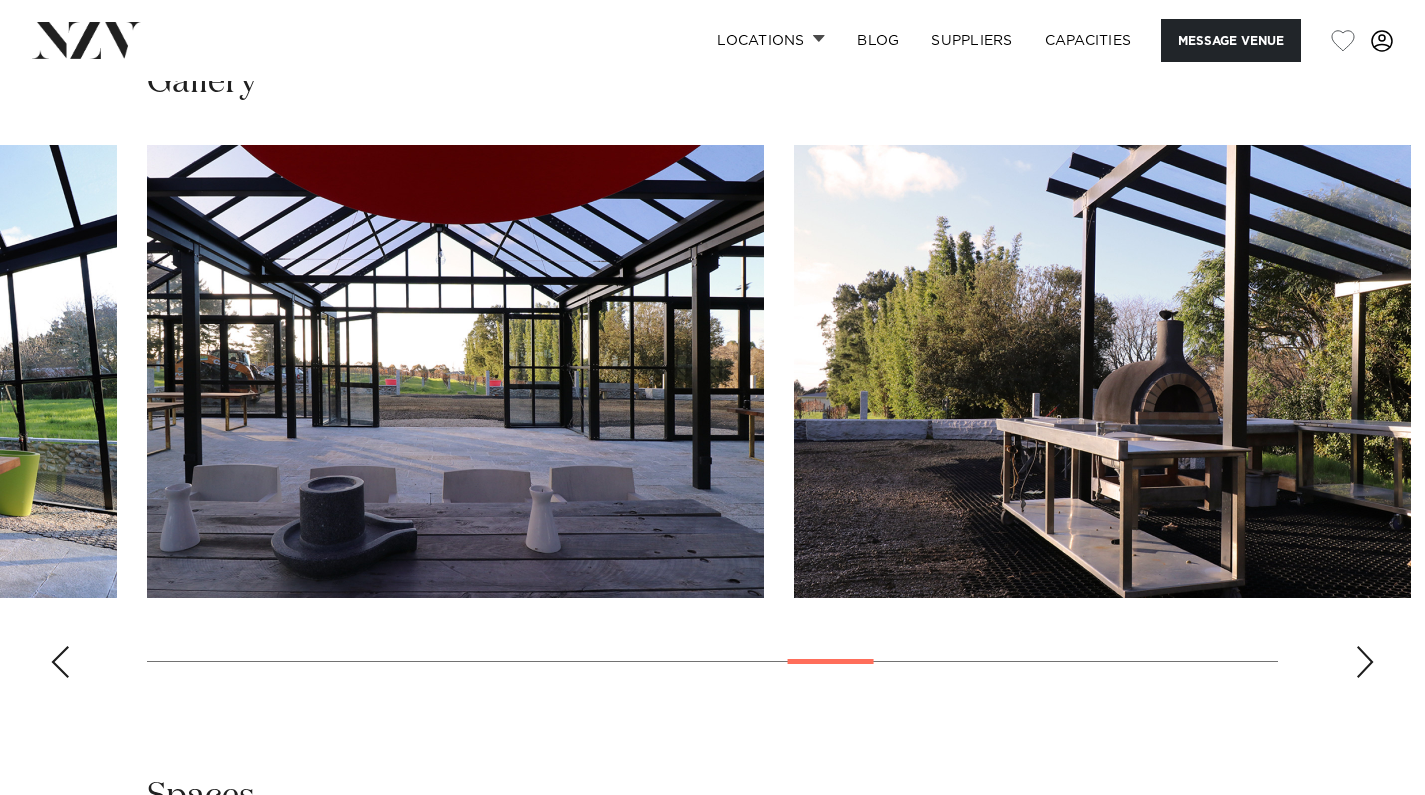click at bounding box center (1365, 662) 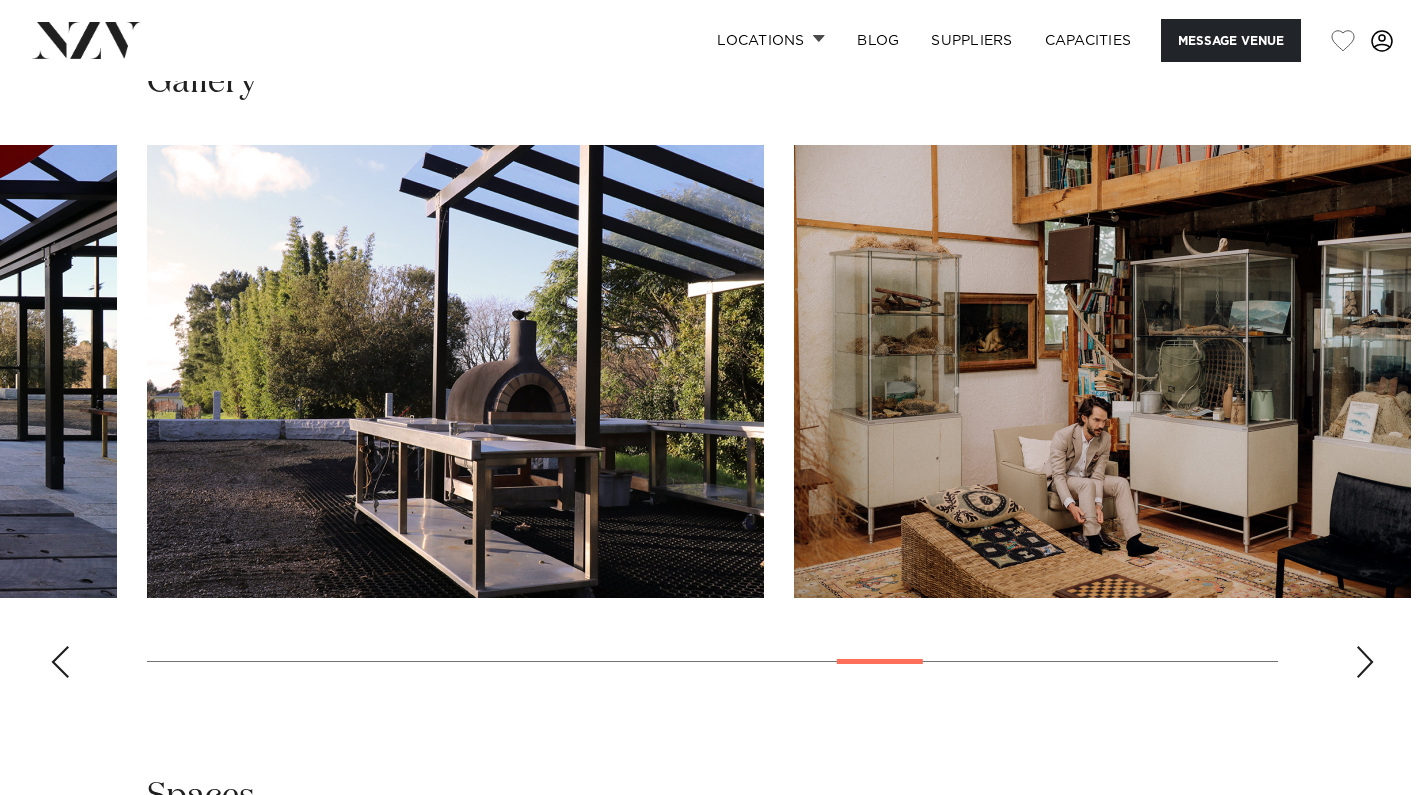 click at bounding box center (1365, 662) 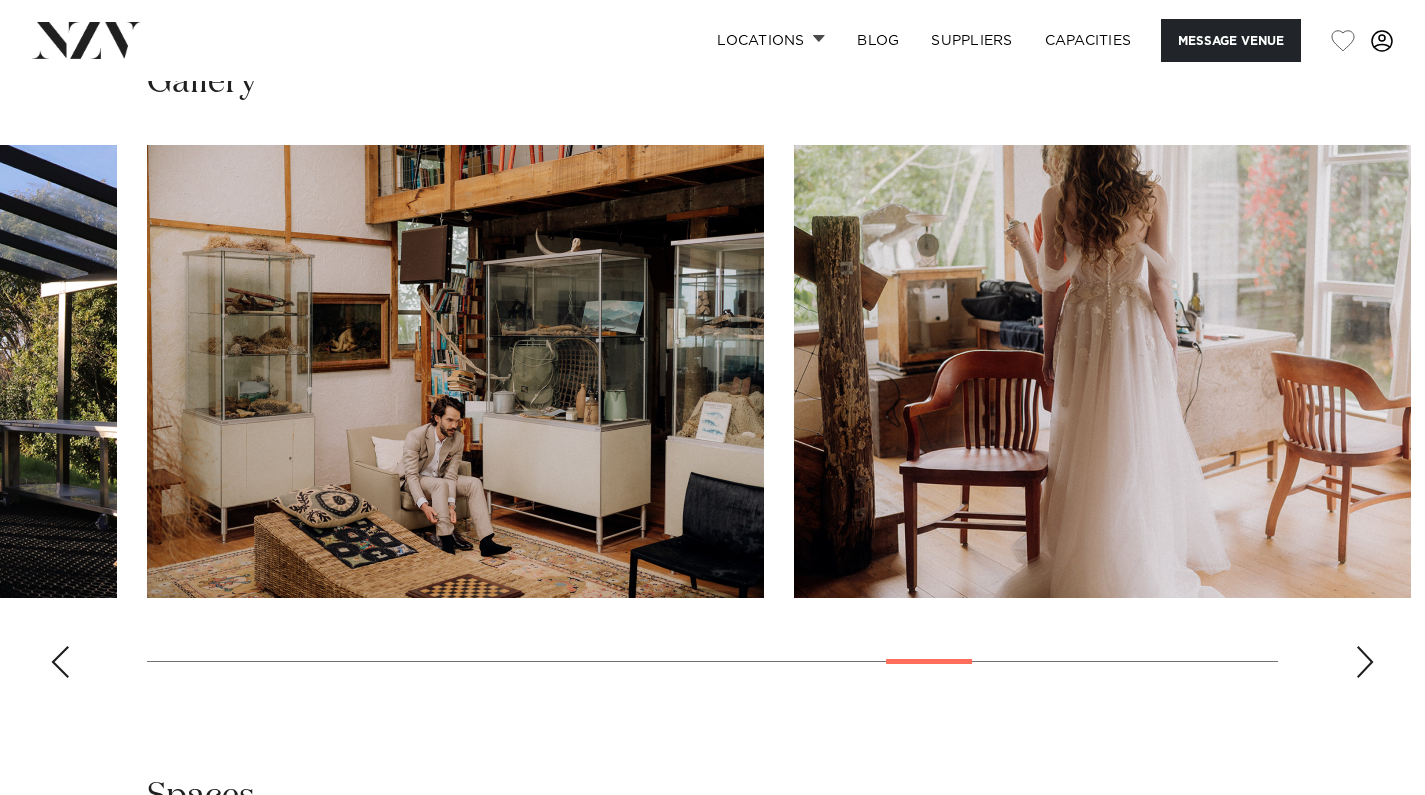 click at bounding box center (1365, 662) 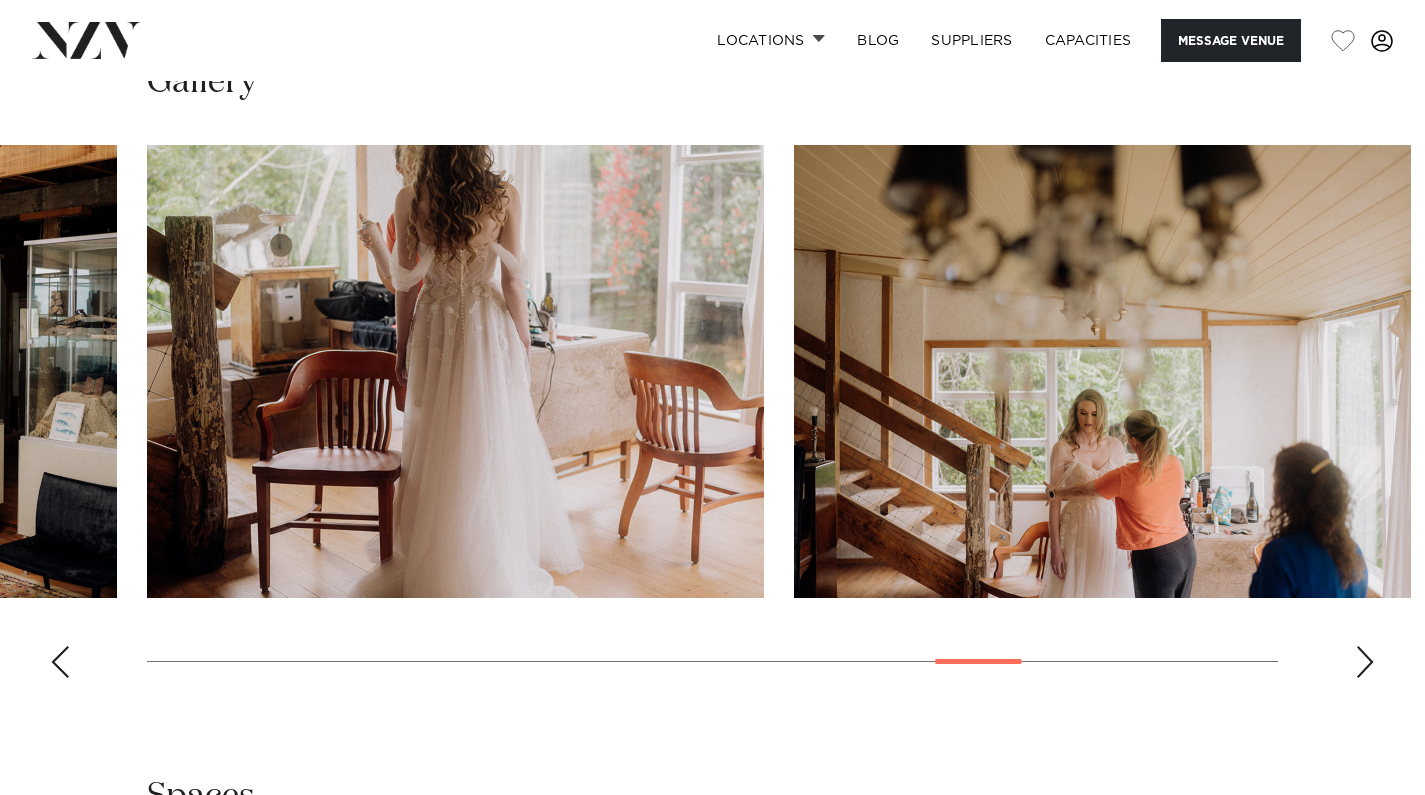 click at bounding box center (1365, 662) 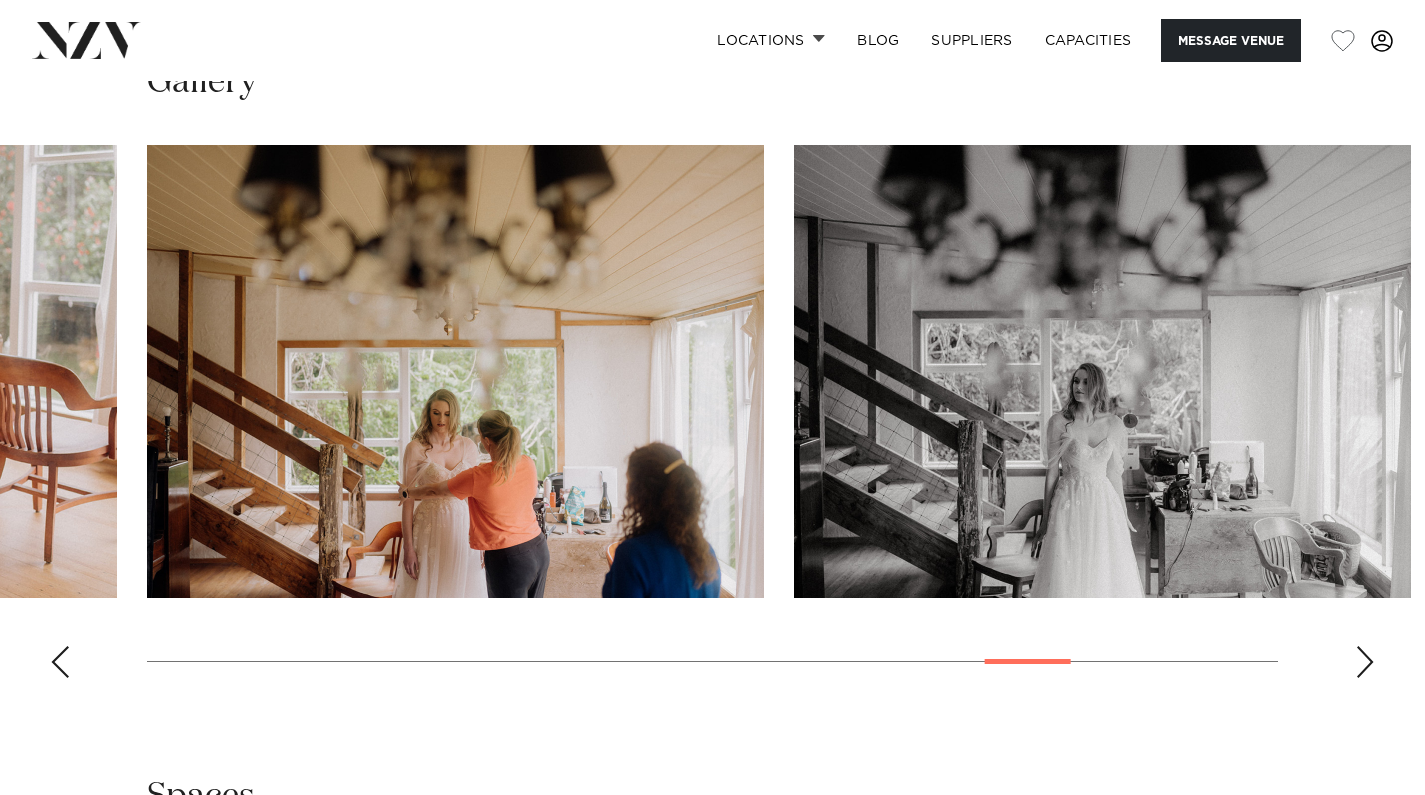 click at bounding box center [1365, 662] 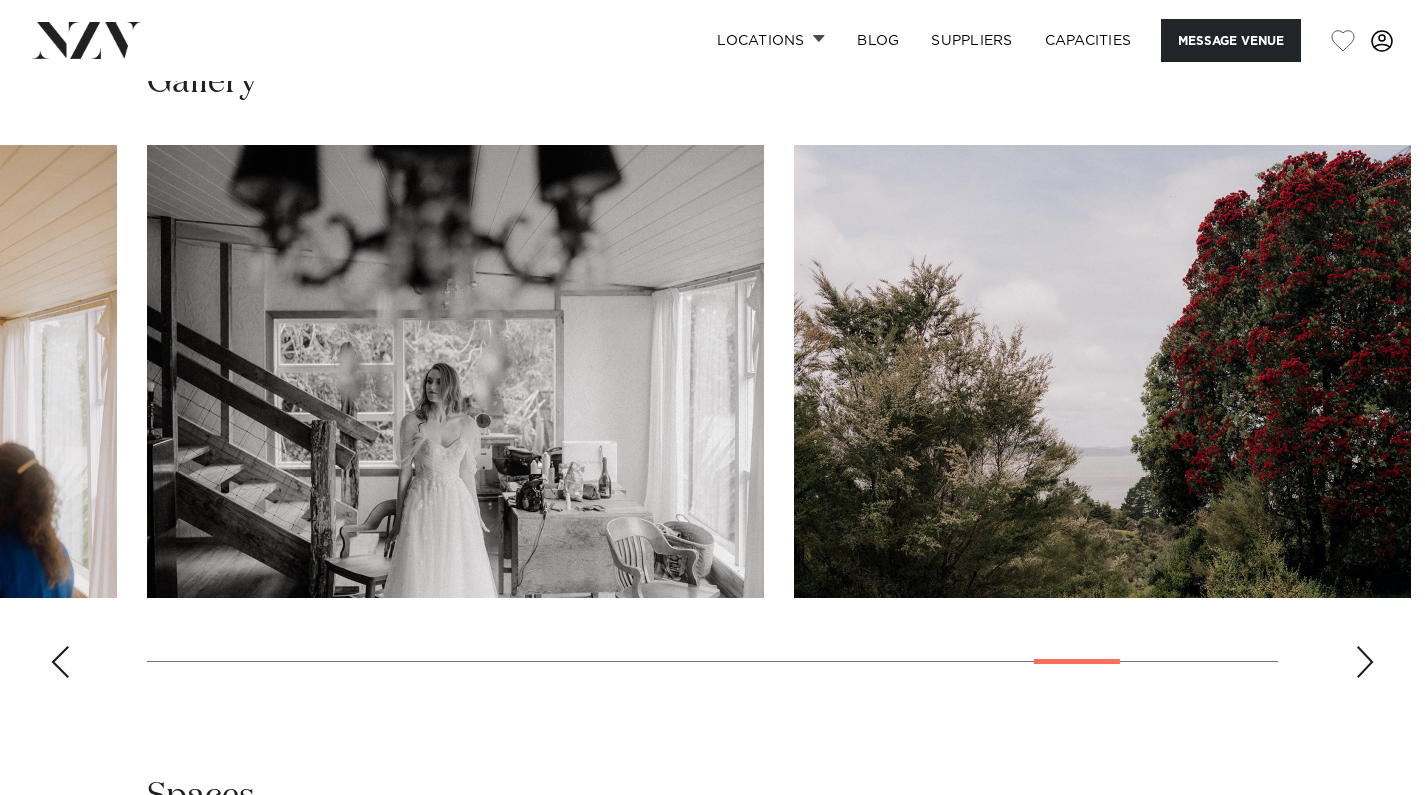 click at bounding box center (1365, 662) 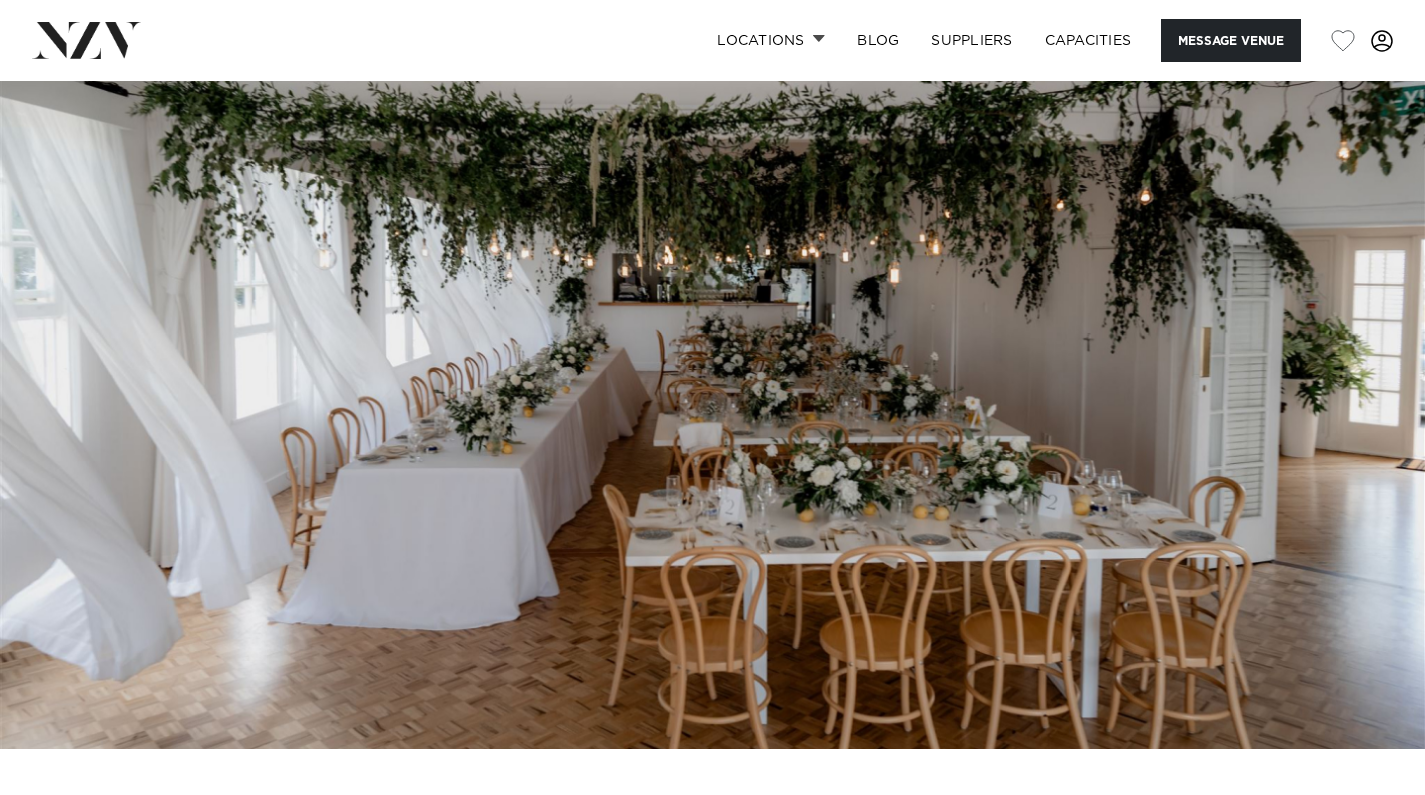 scroll, scrollTop: 0, scrollLeft: 0, axis: both 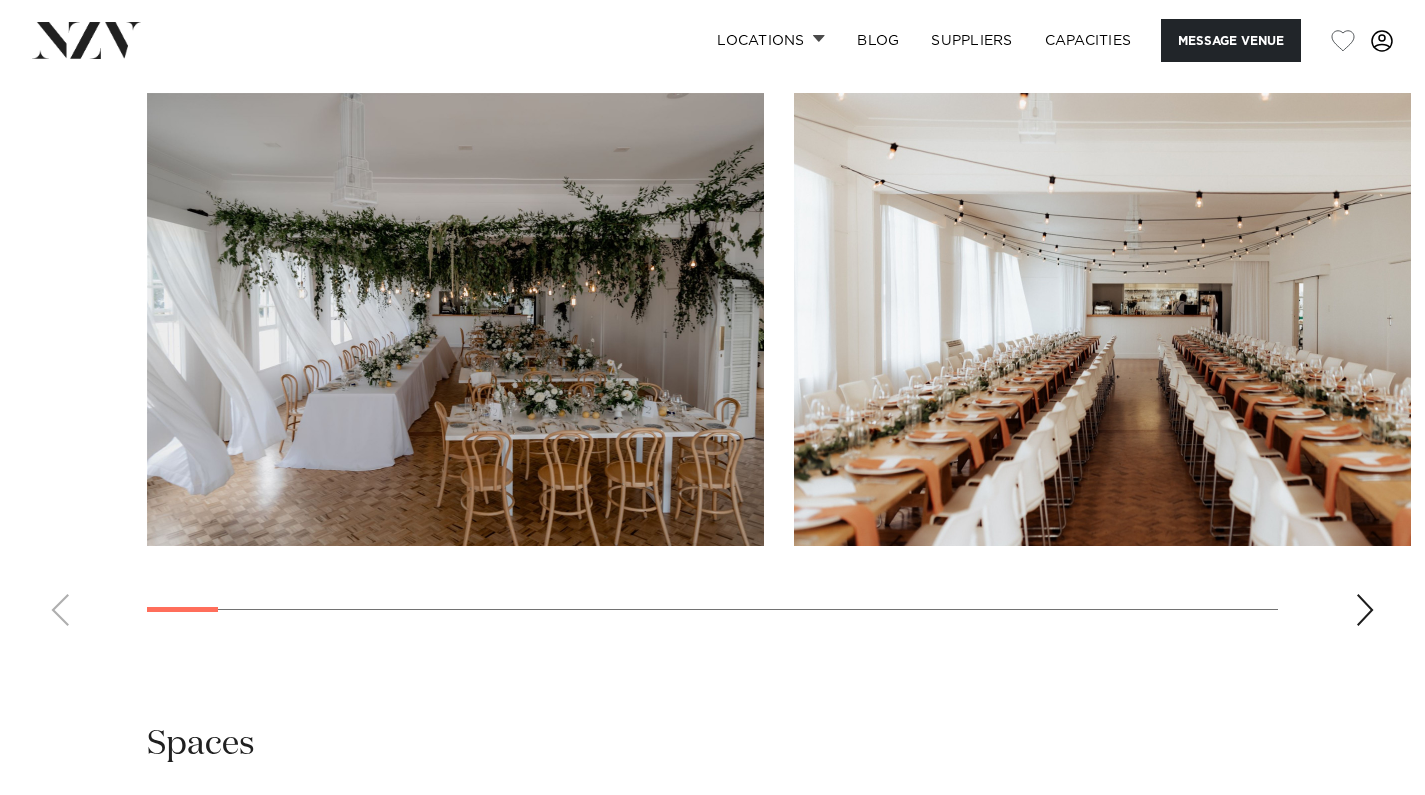 click at bounding box center [1365, 610] 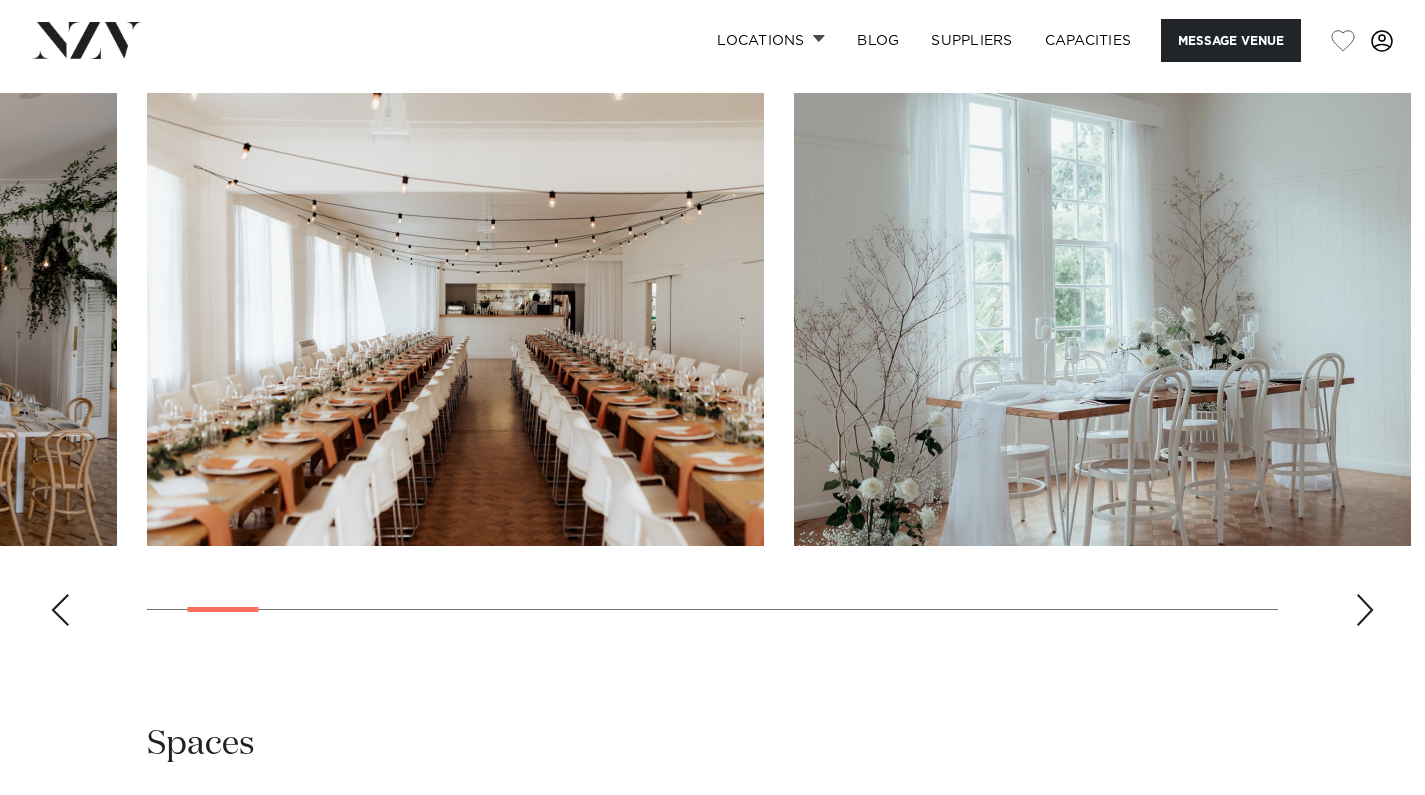 click at bounding box center [1365, 610] 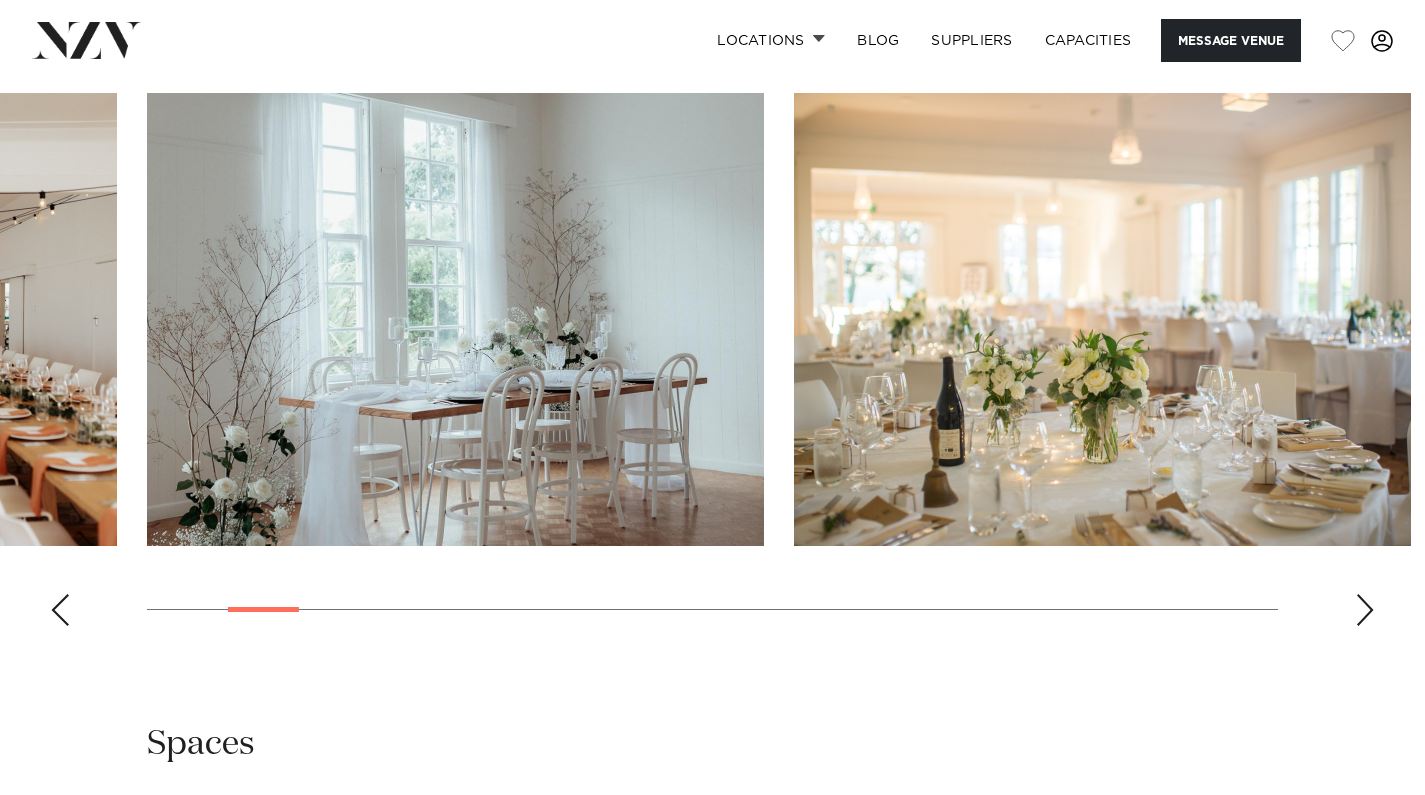 click at bounding box center [1365, 610] 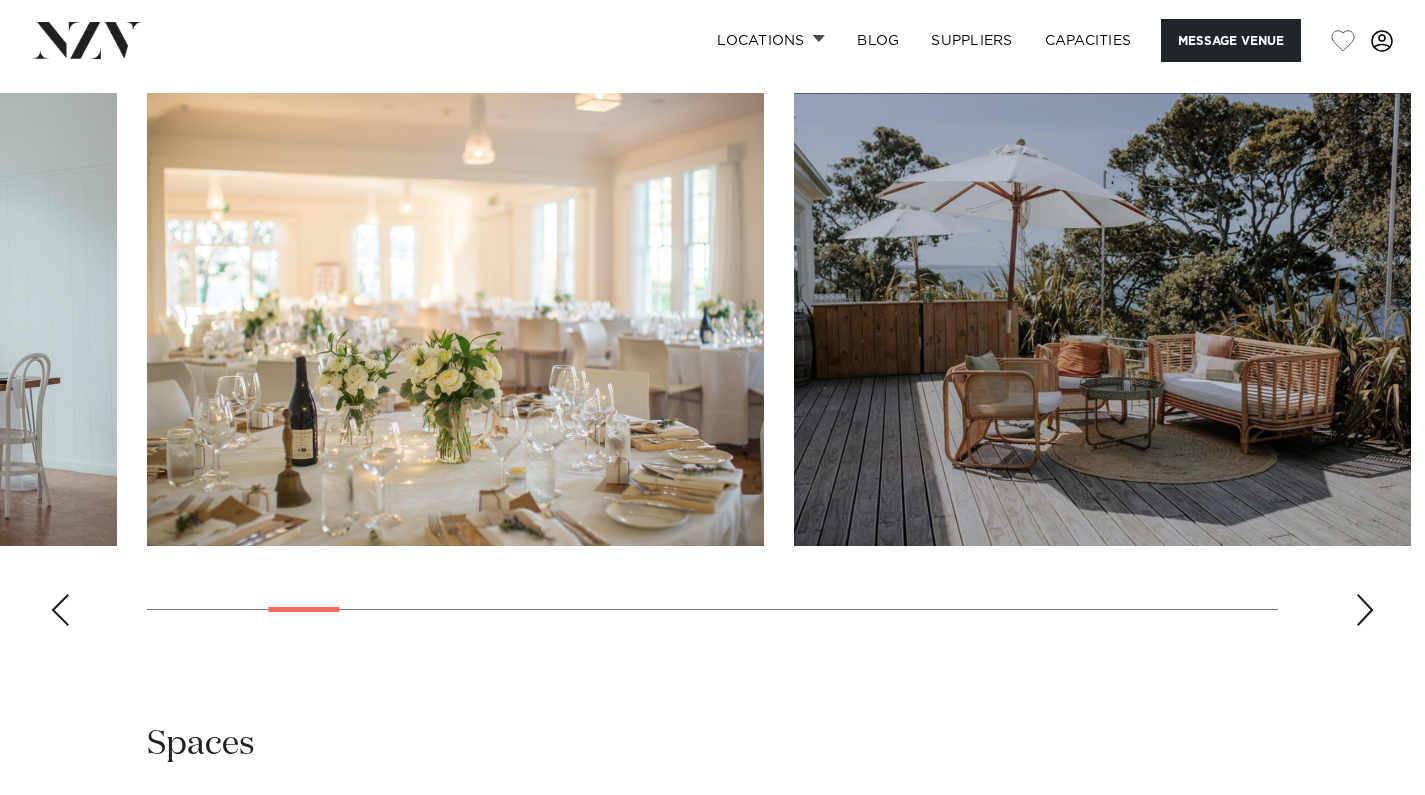 click at bounding box center [1365, 610] 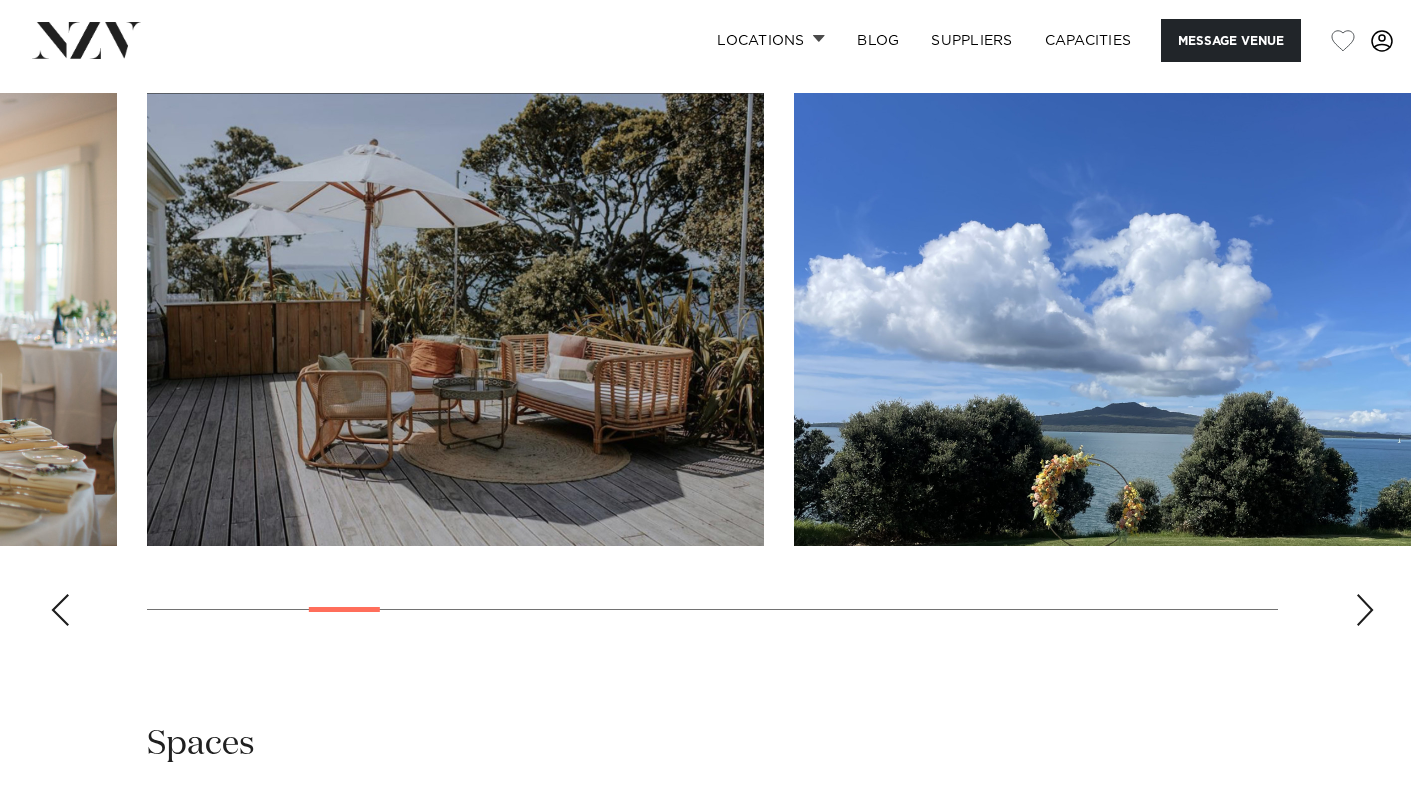 click at bounding box center (1365, 610) 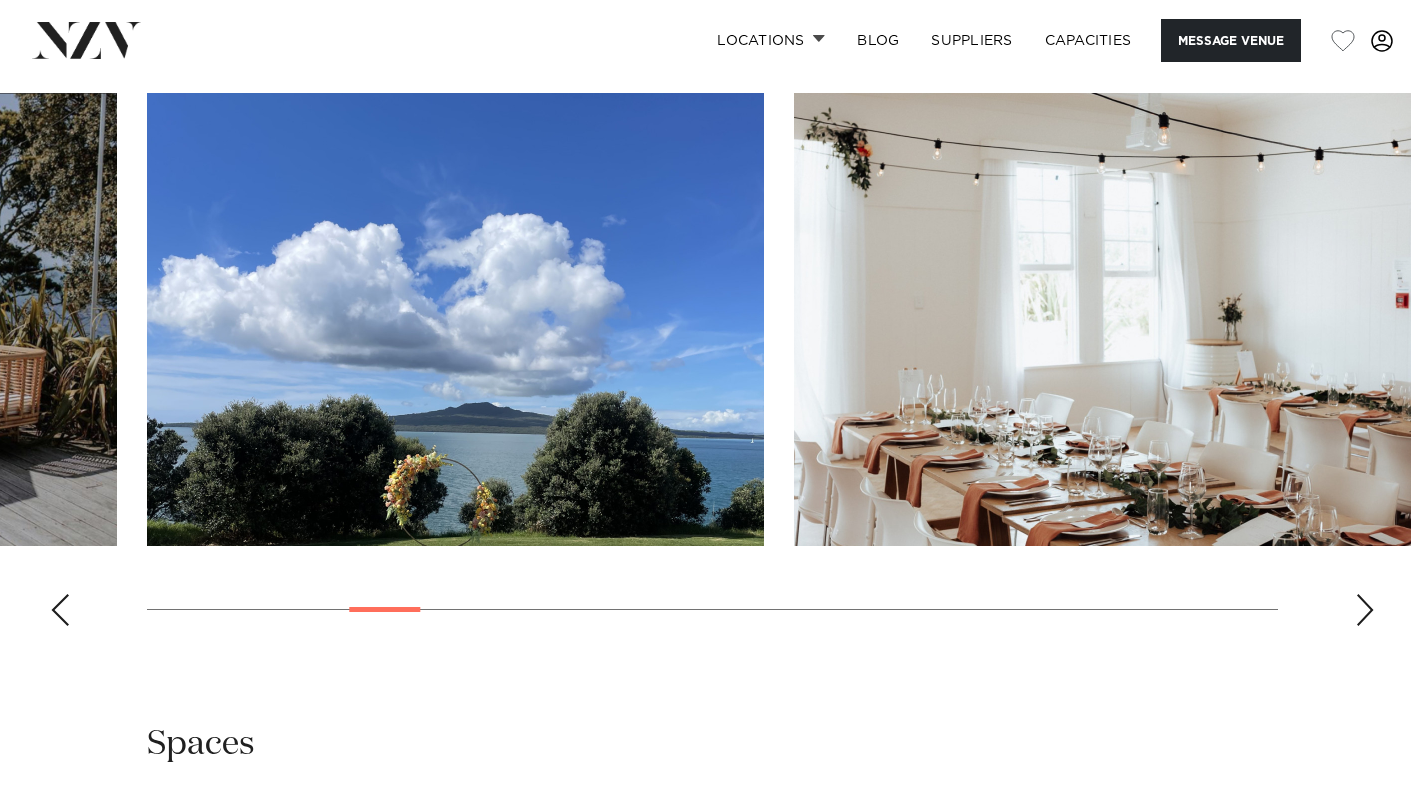 click at bounding box center [1365, 610] 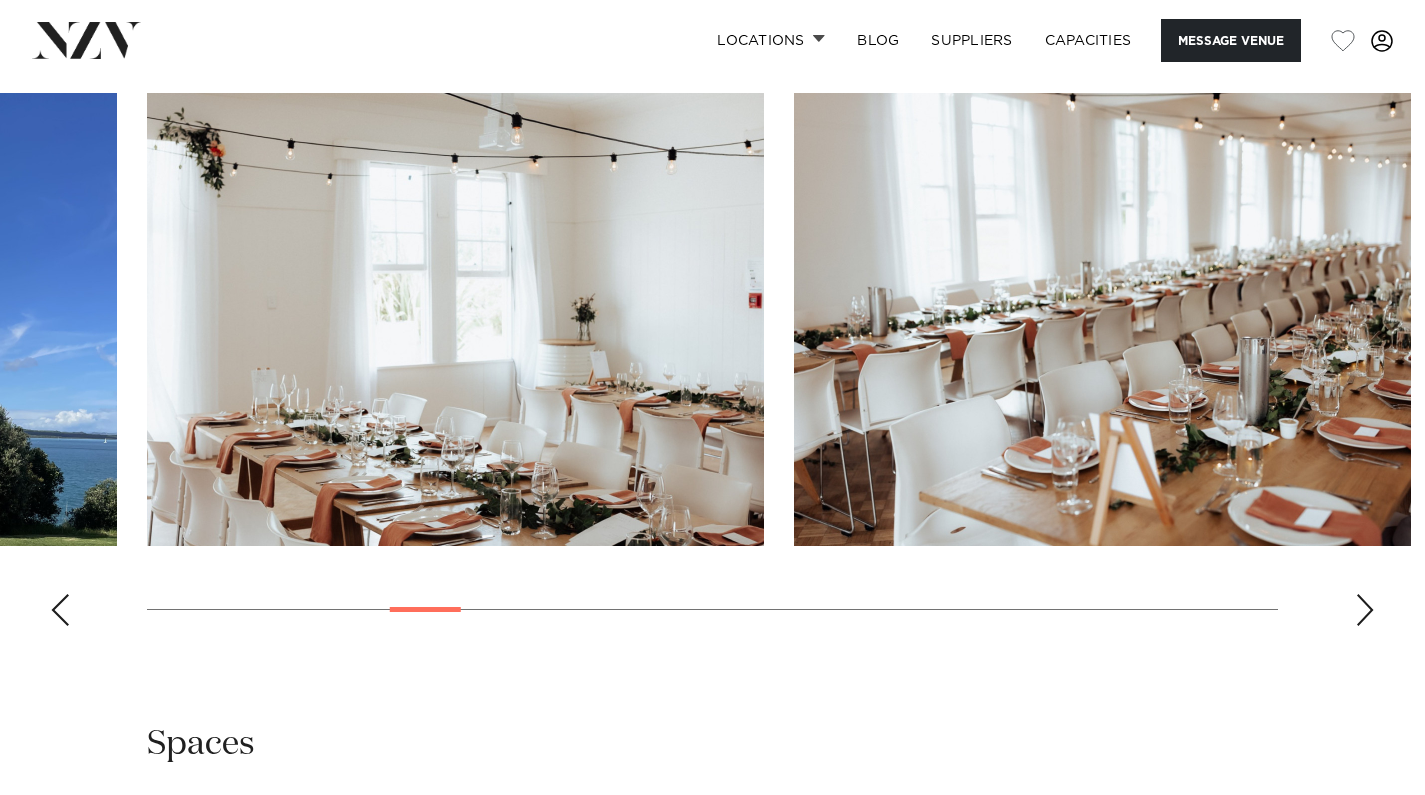 click at bounding box center (1365, 610) 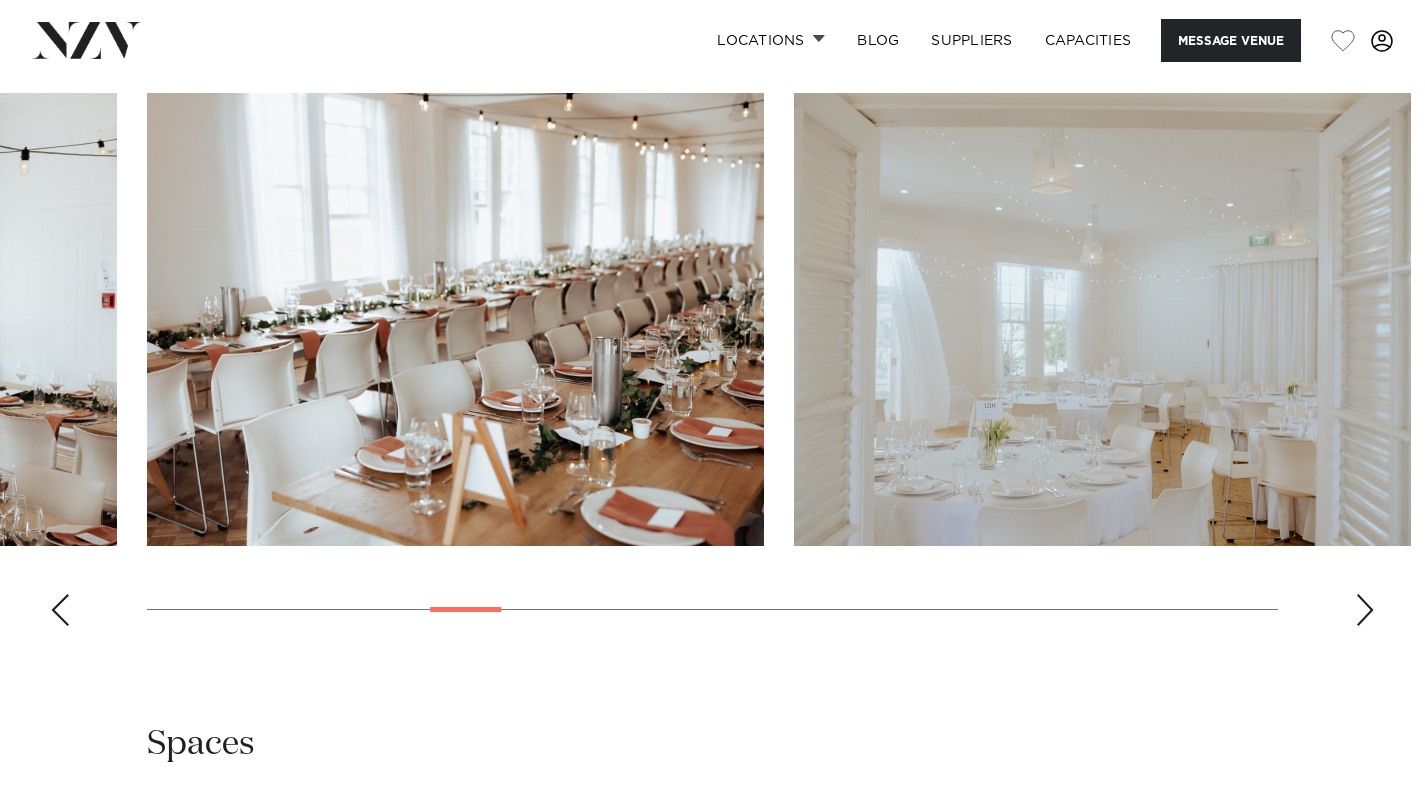 click at bounding box center (1365, 610) 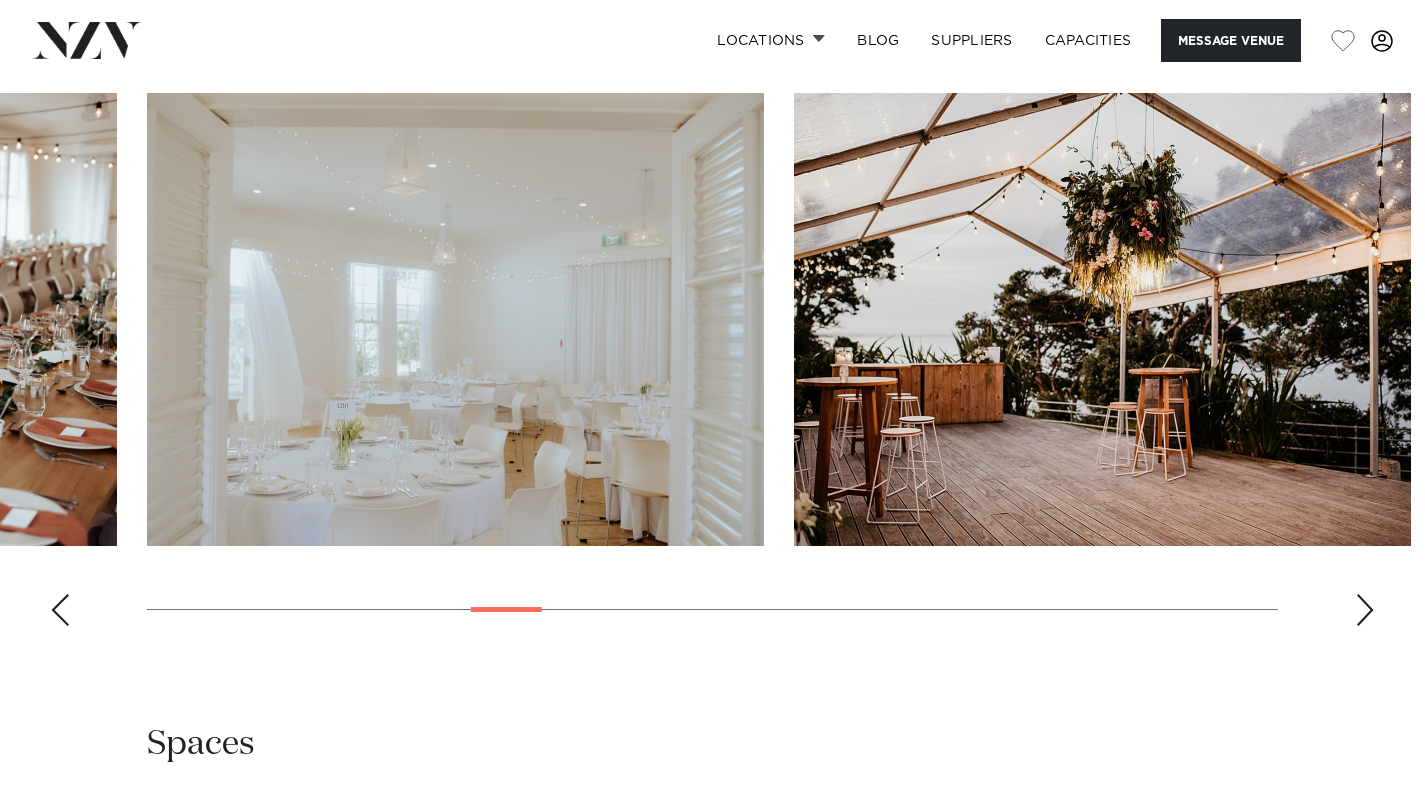 click at bounding box center [1365, 610] 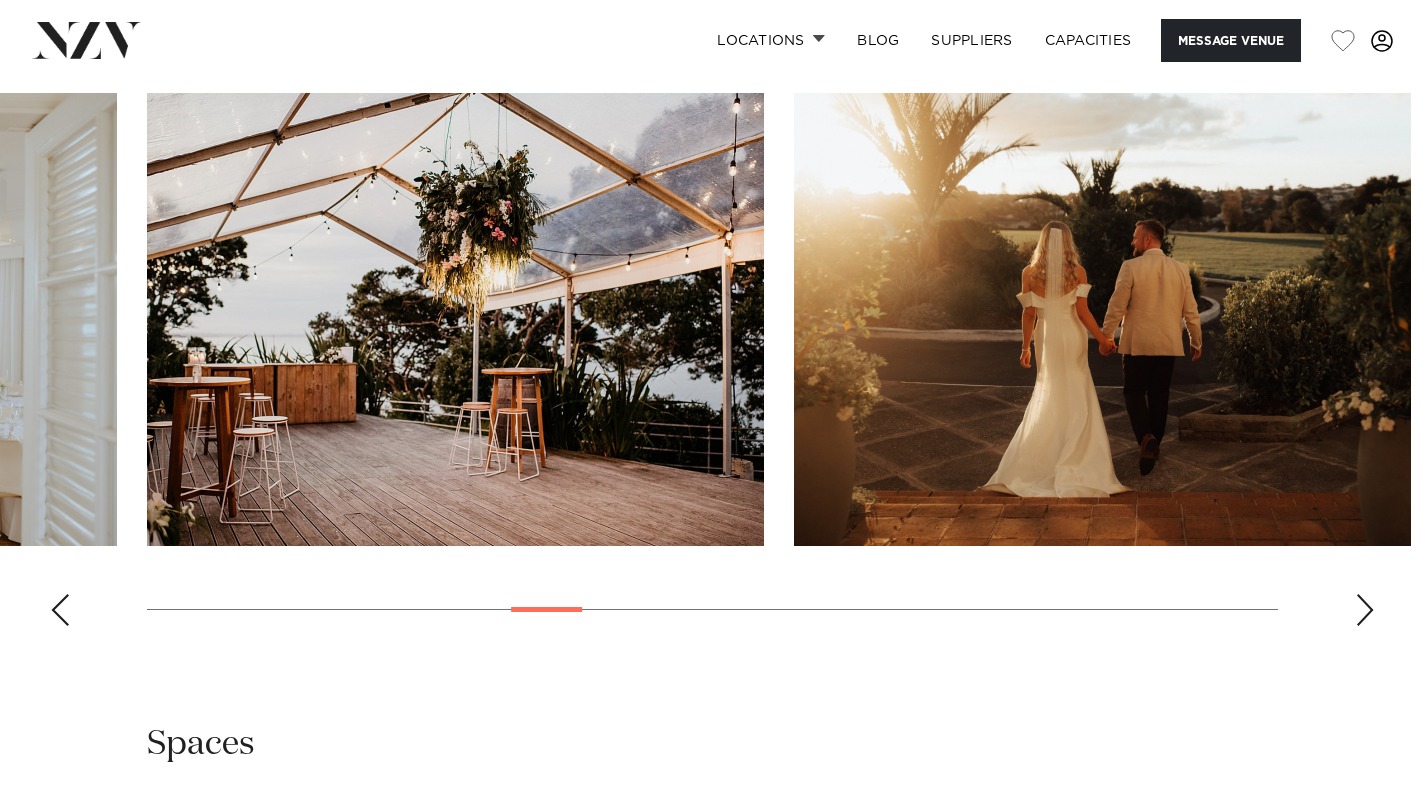 click at bounding box center [1365, 610] 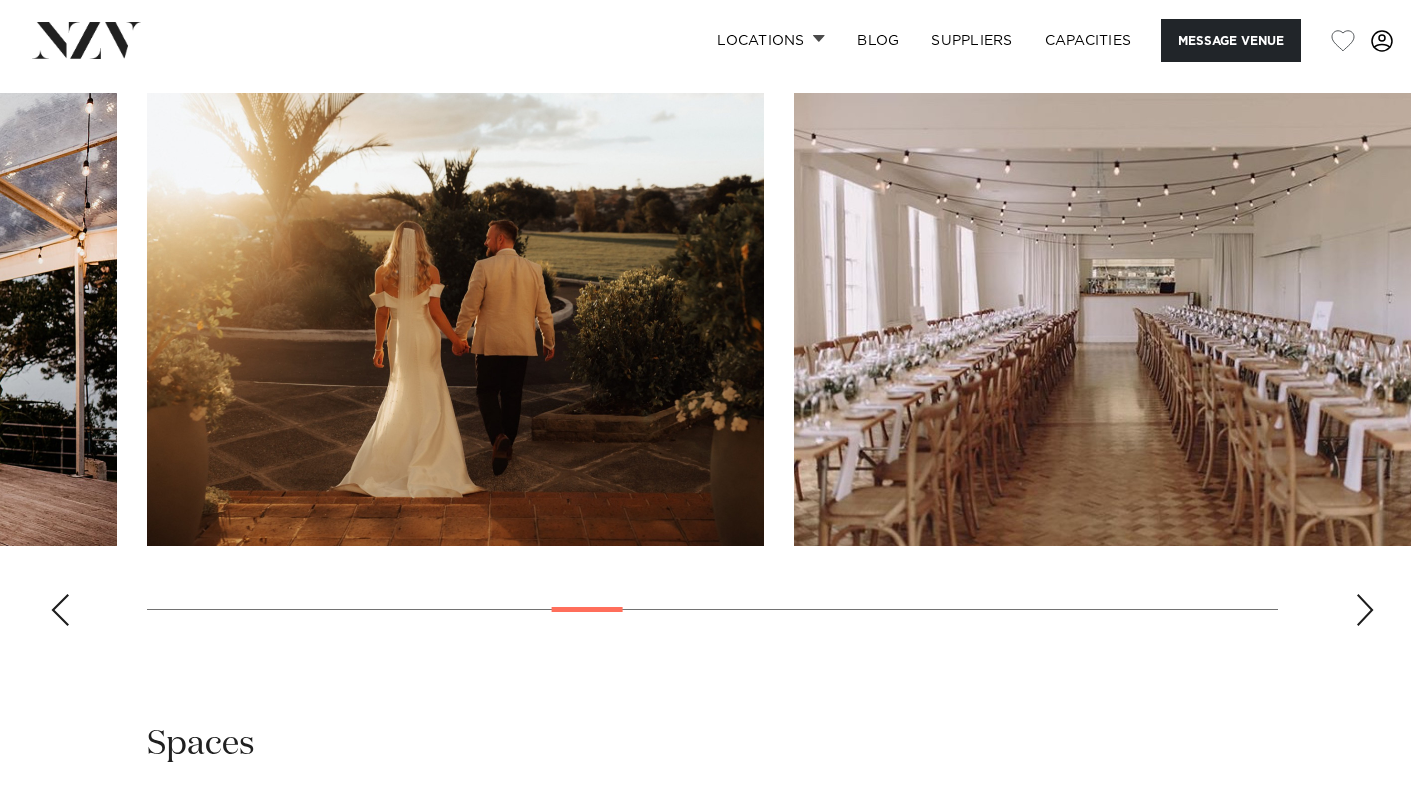 click at bounding box center [1365, 610] 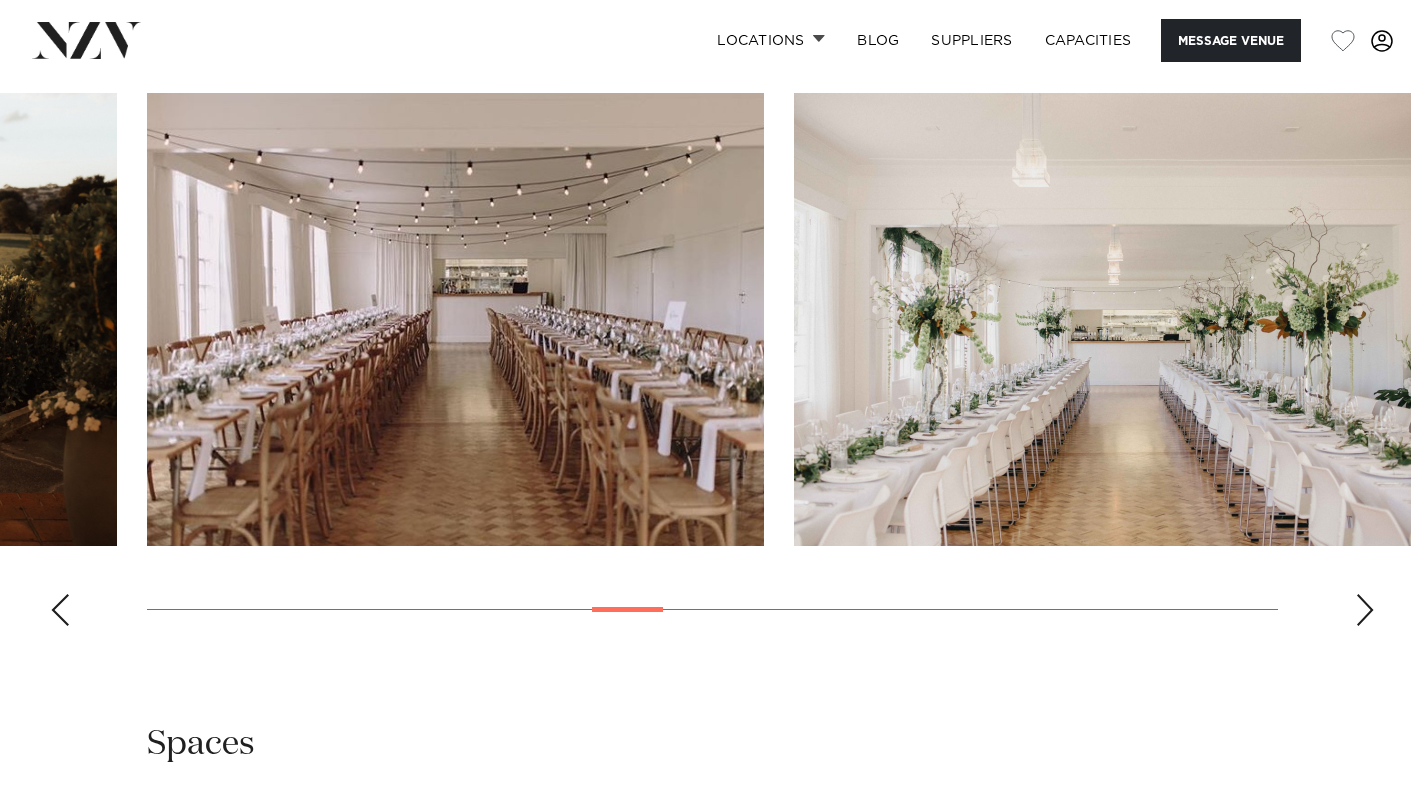 click at bounding box center (1365, 610) 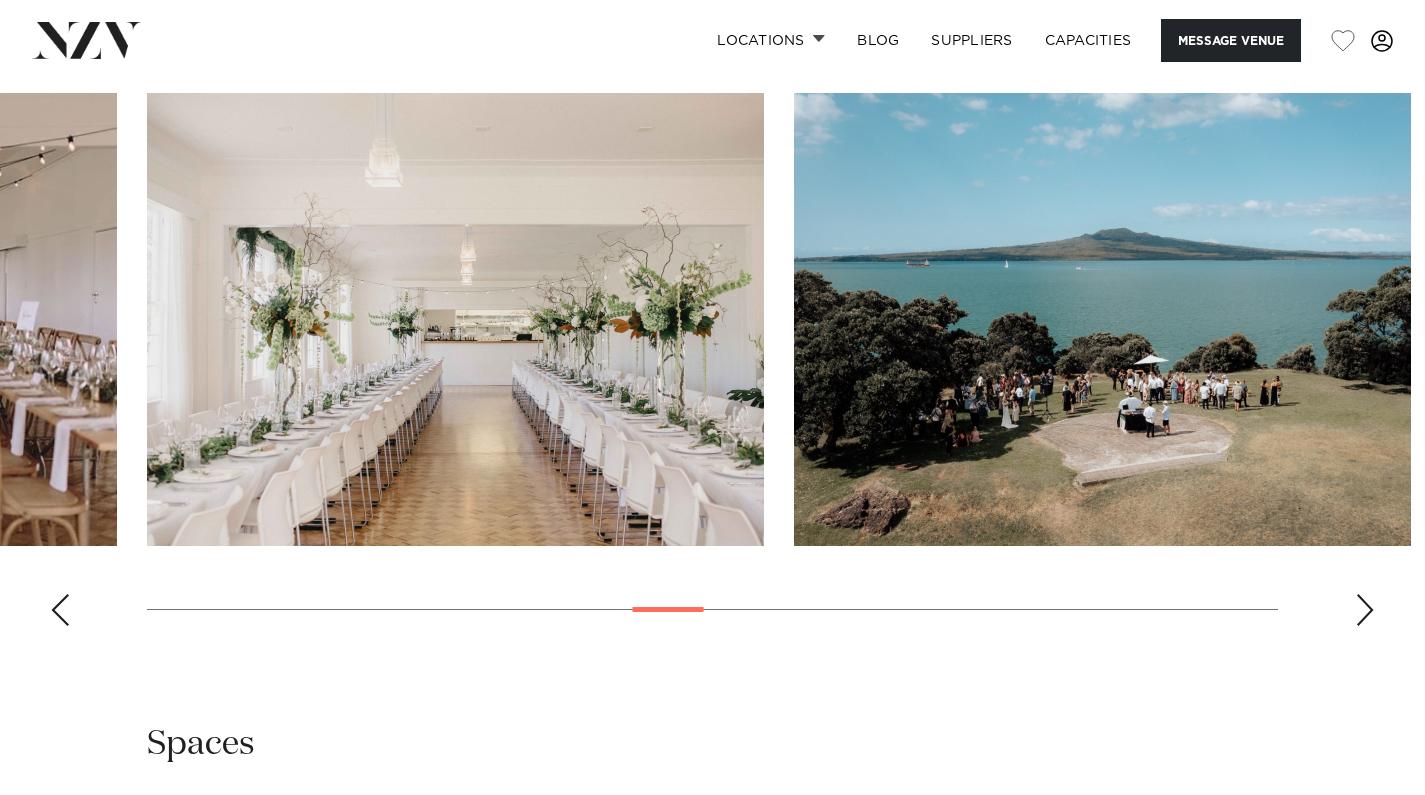 click at bounding box center (1365, 610) 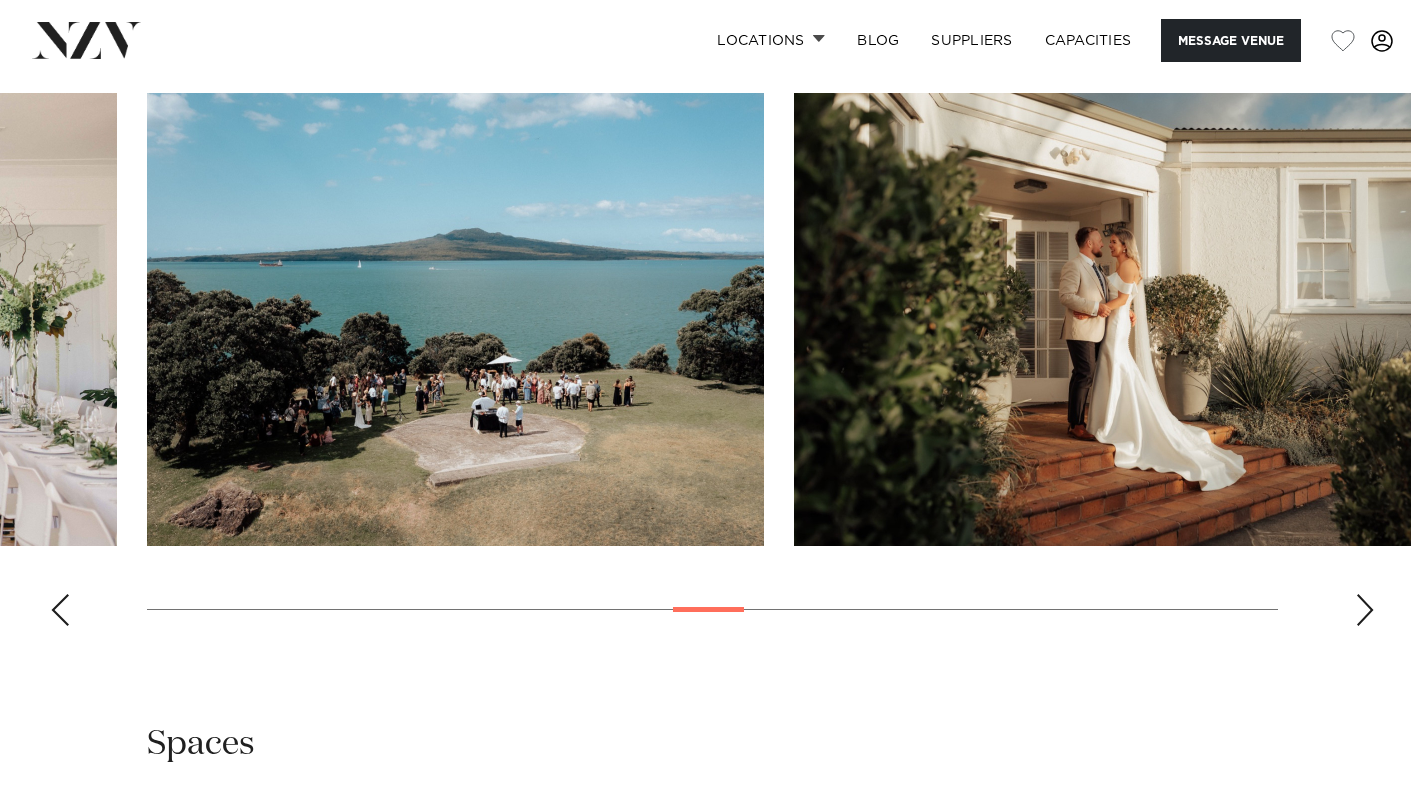 click at bounding box center [1365, 610] 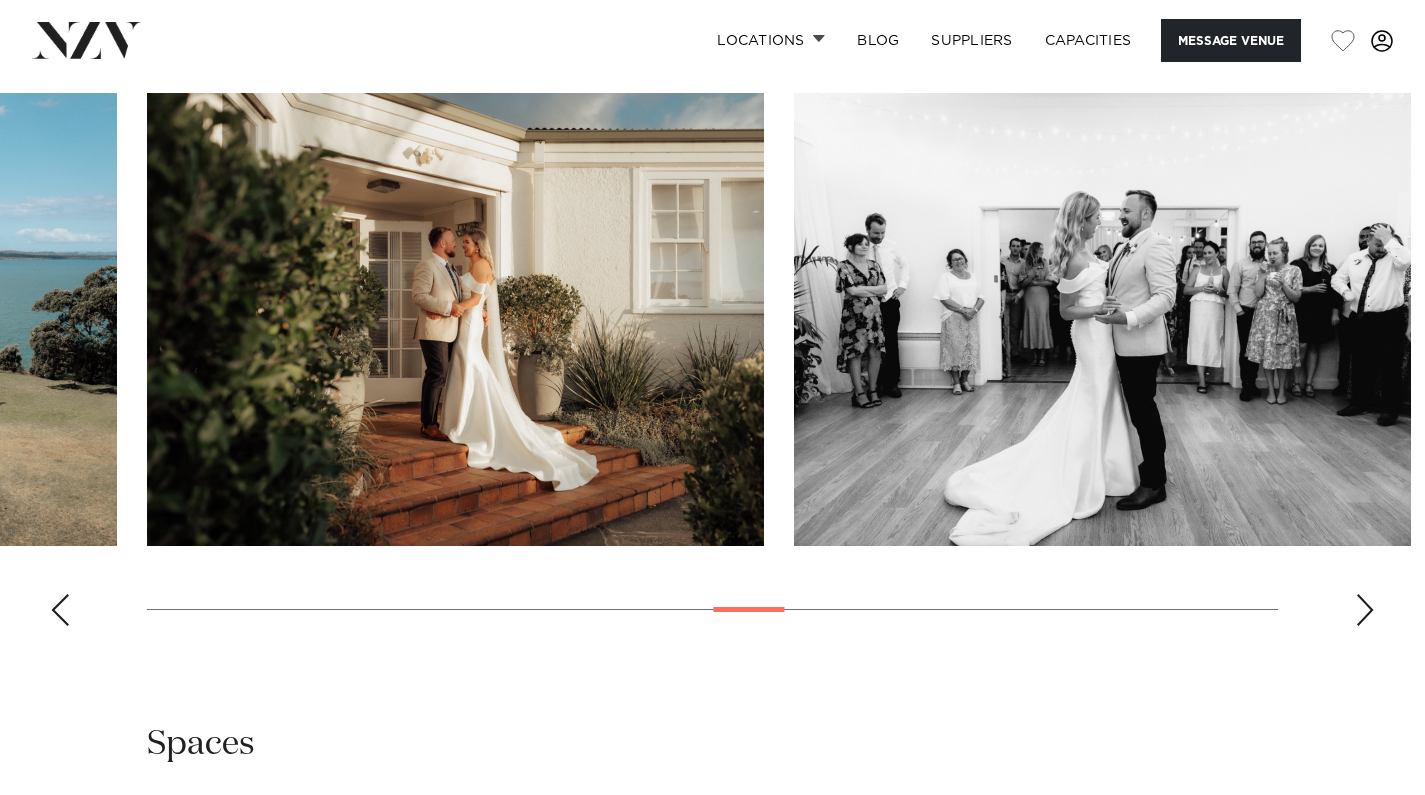 click at bounding box center [1365, 610] 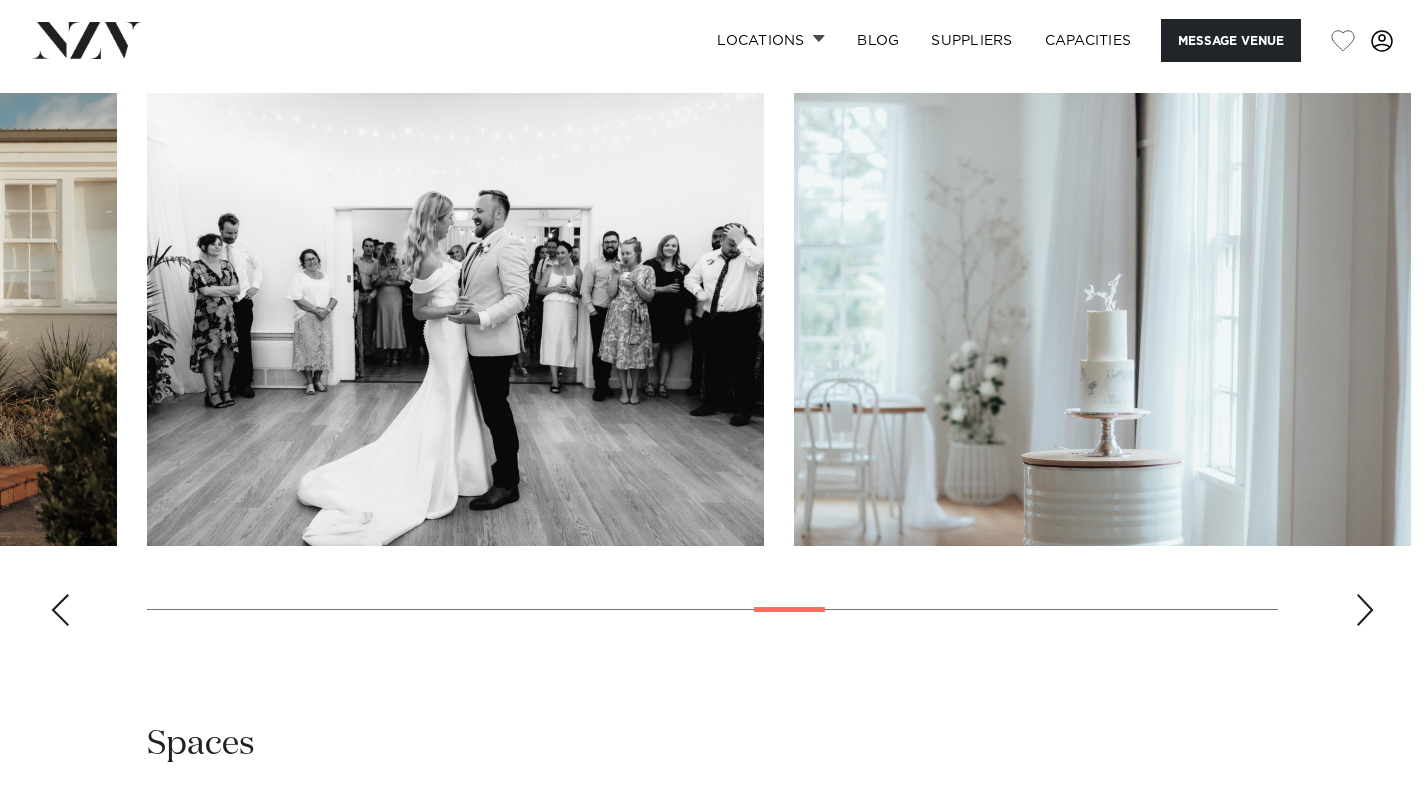 click at bounding box center [1365, 610] 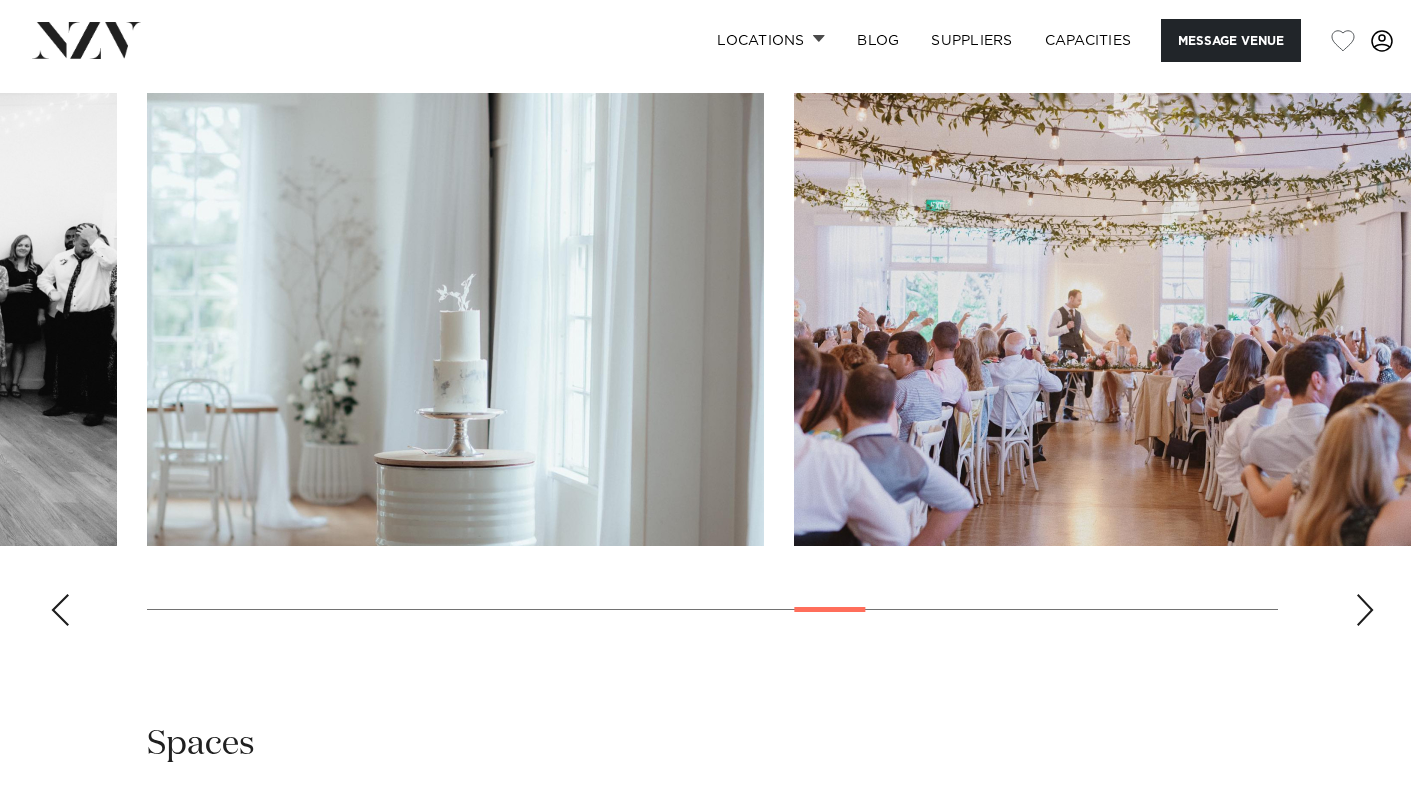 click at bounding box center [1365, 610] 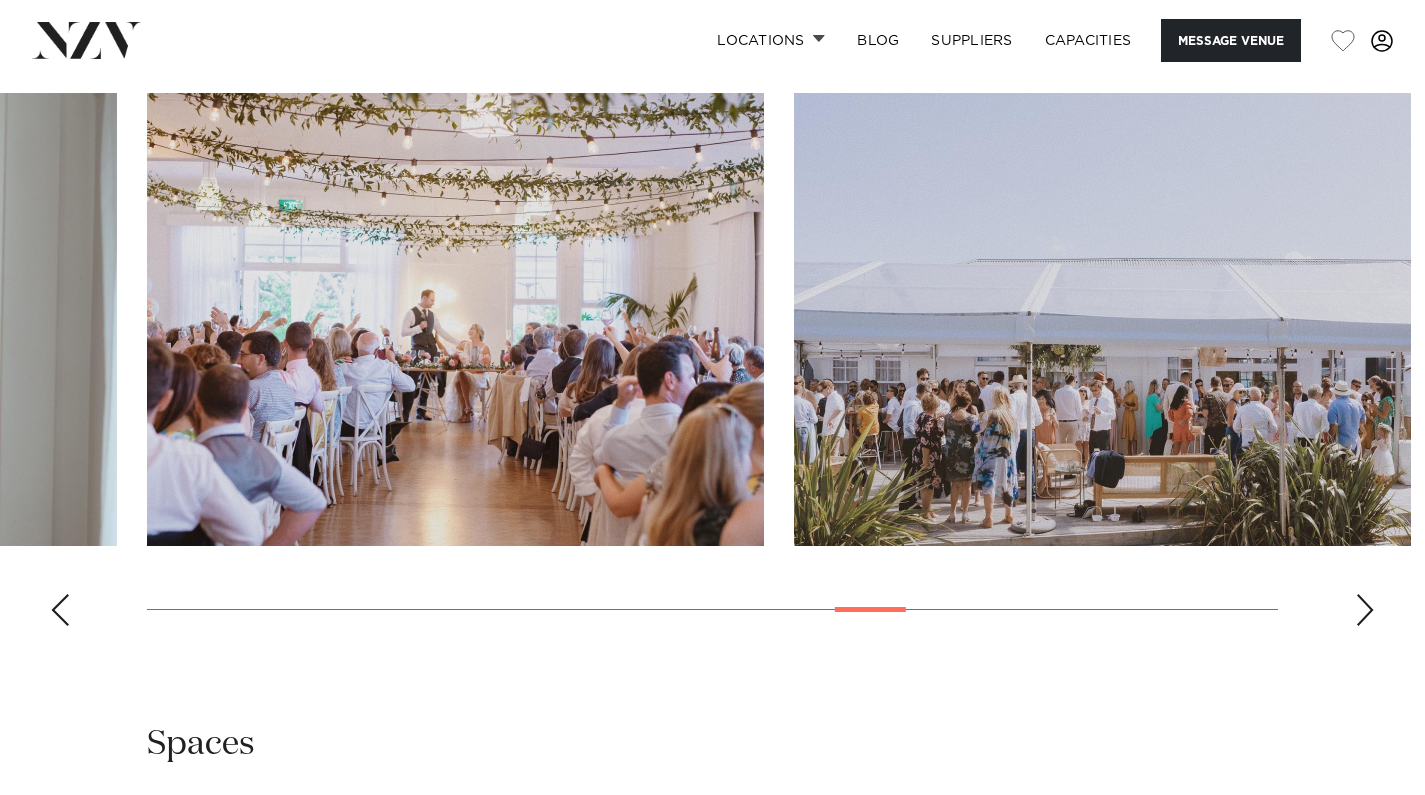 click at bounding box center [1365, 610] 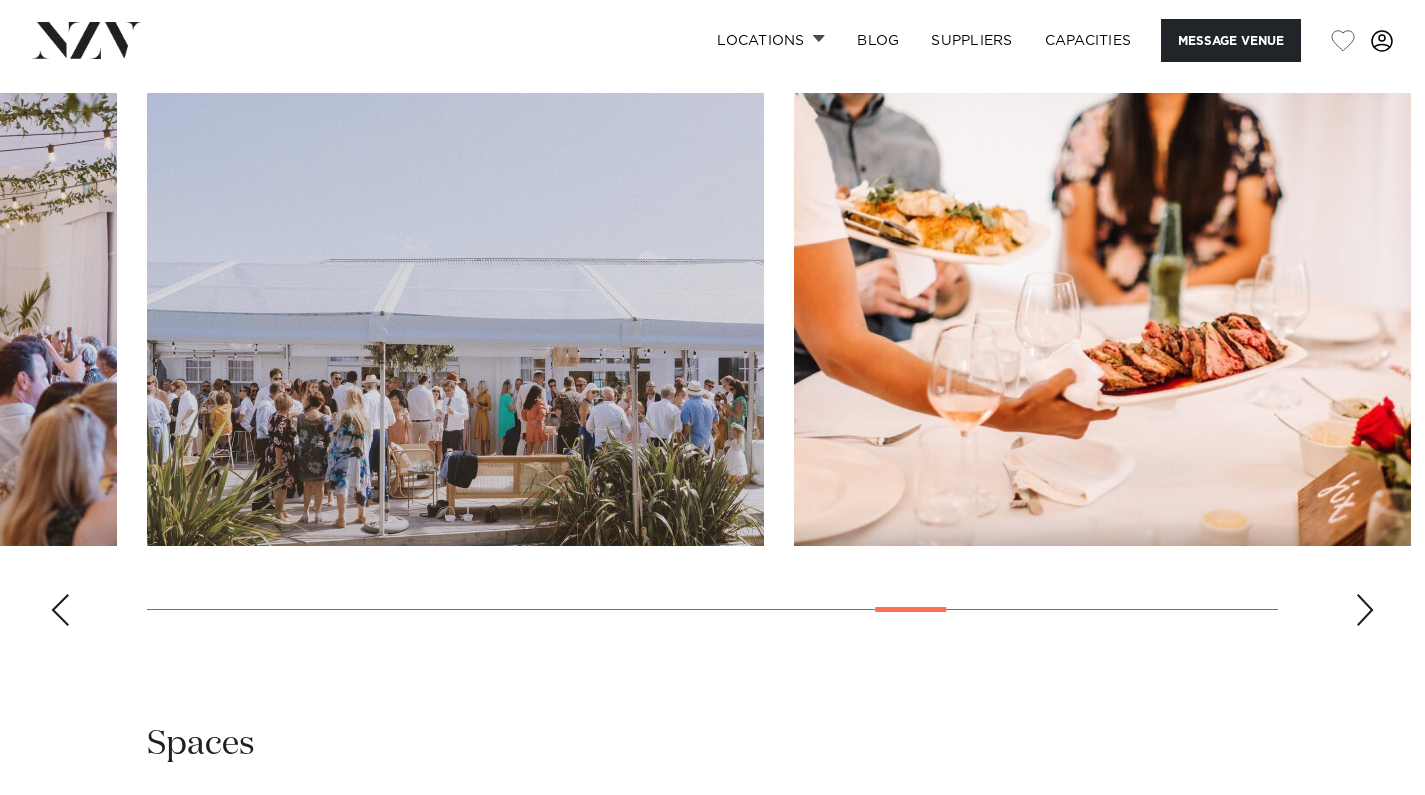 click at bounding box center (1365, 610) 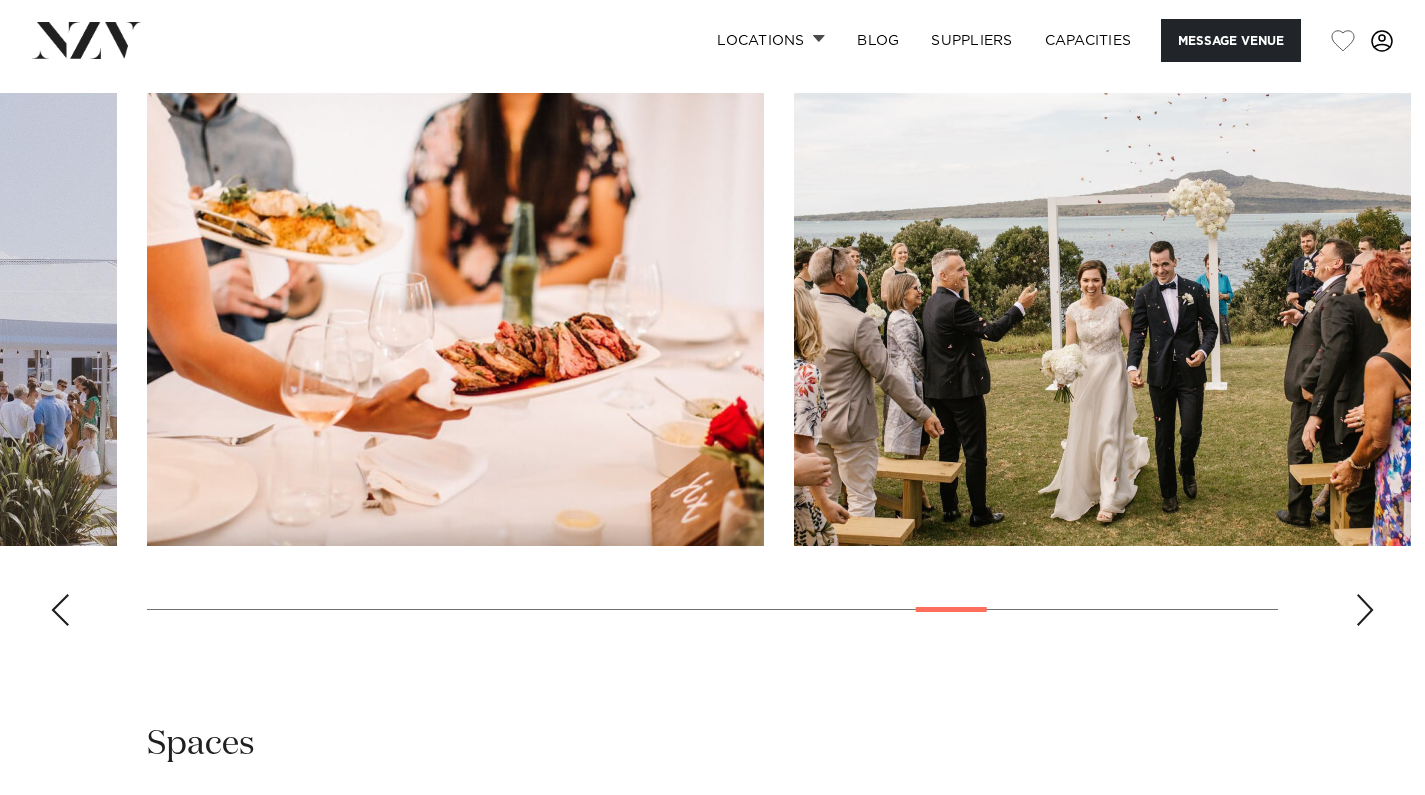 click at bounding box center [1365, 610] 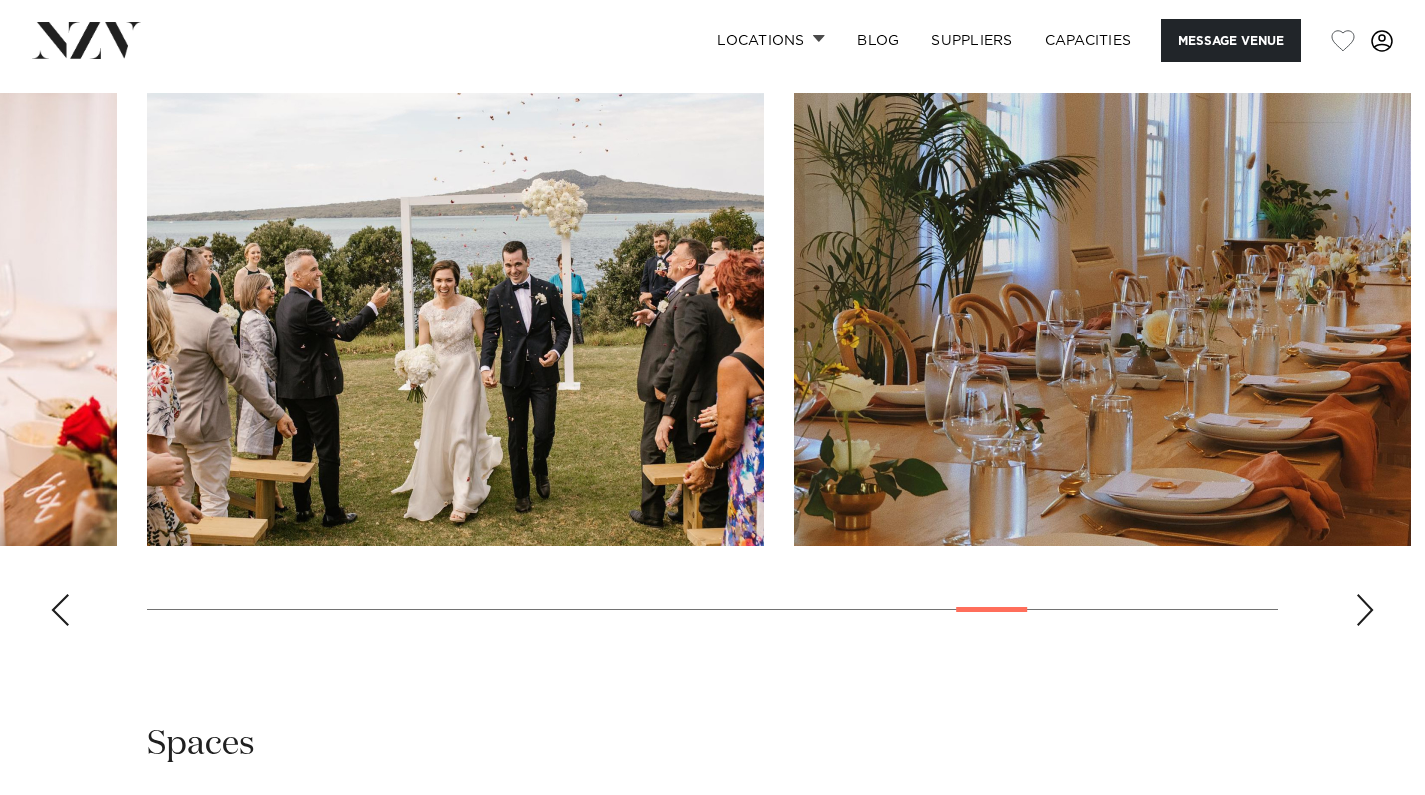 click at bounding box center [1365, 610] 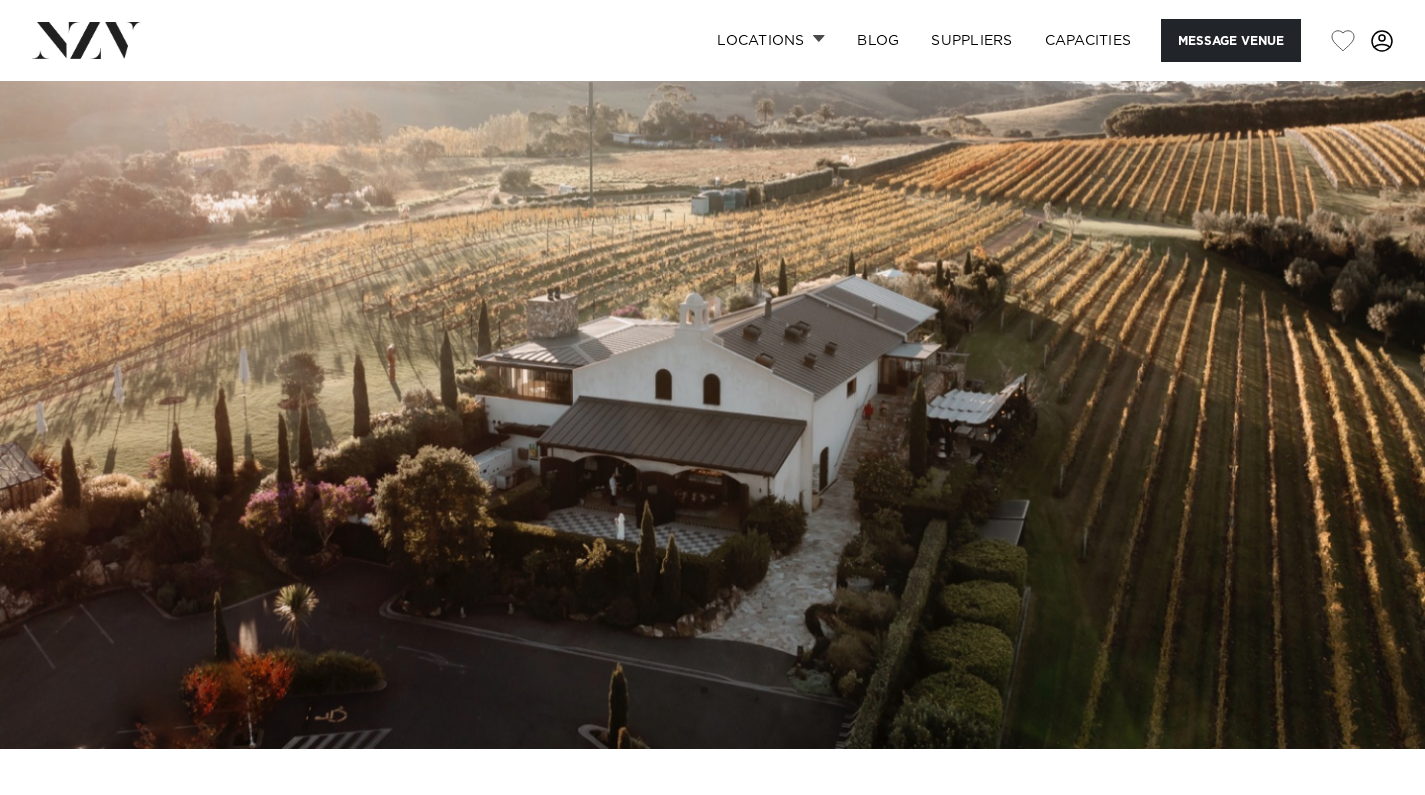 scroll, scrollTop: 0, scrollLeft: 0, axis: both 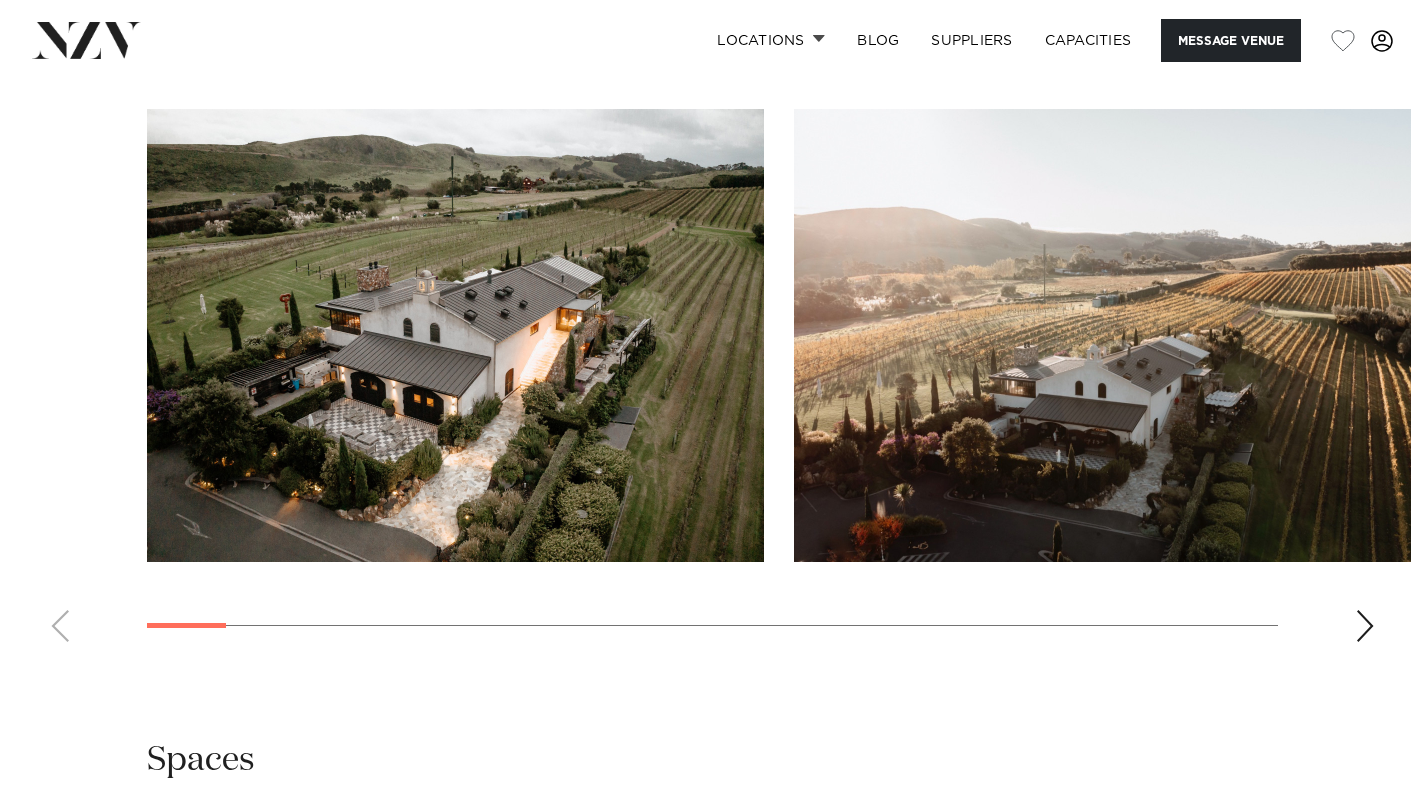 click at bounding box center [1365, 626] 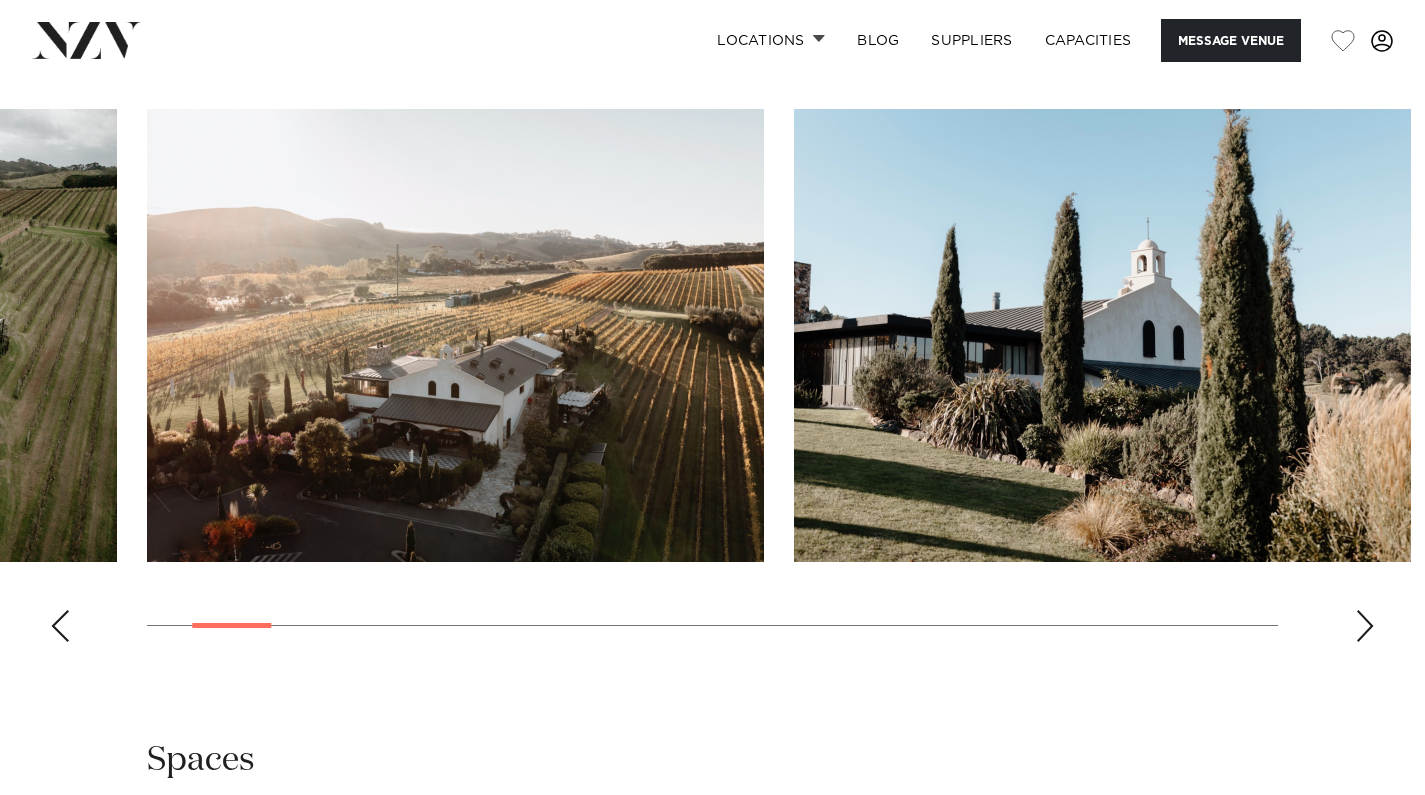 click at bounding box center [1365, 626] 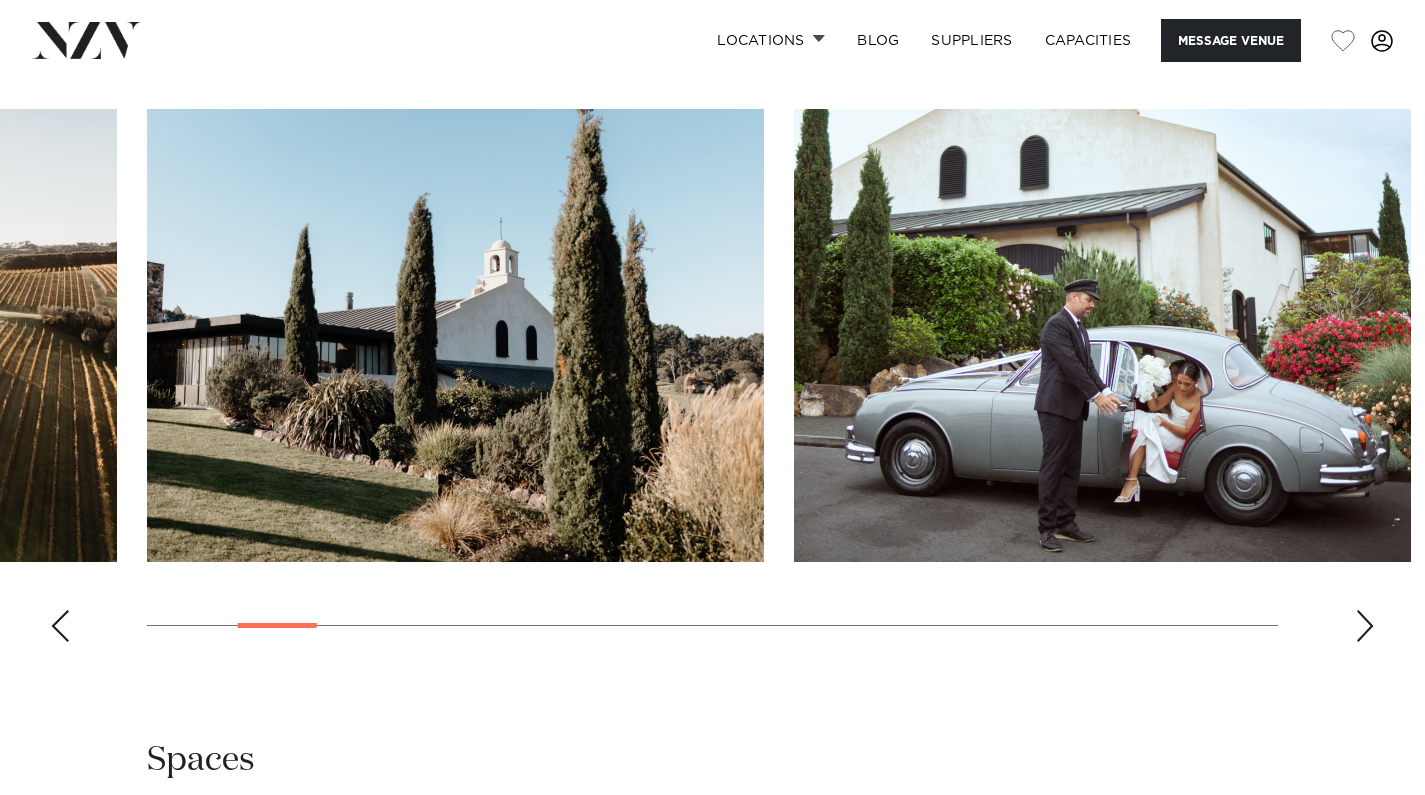 click at bounding box center [1365, 626] 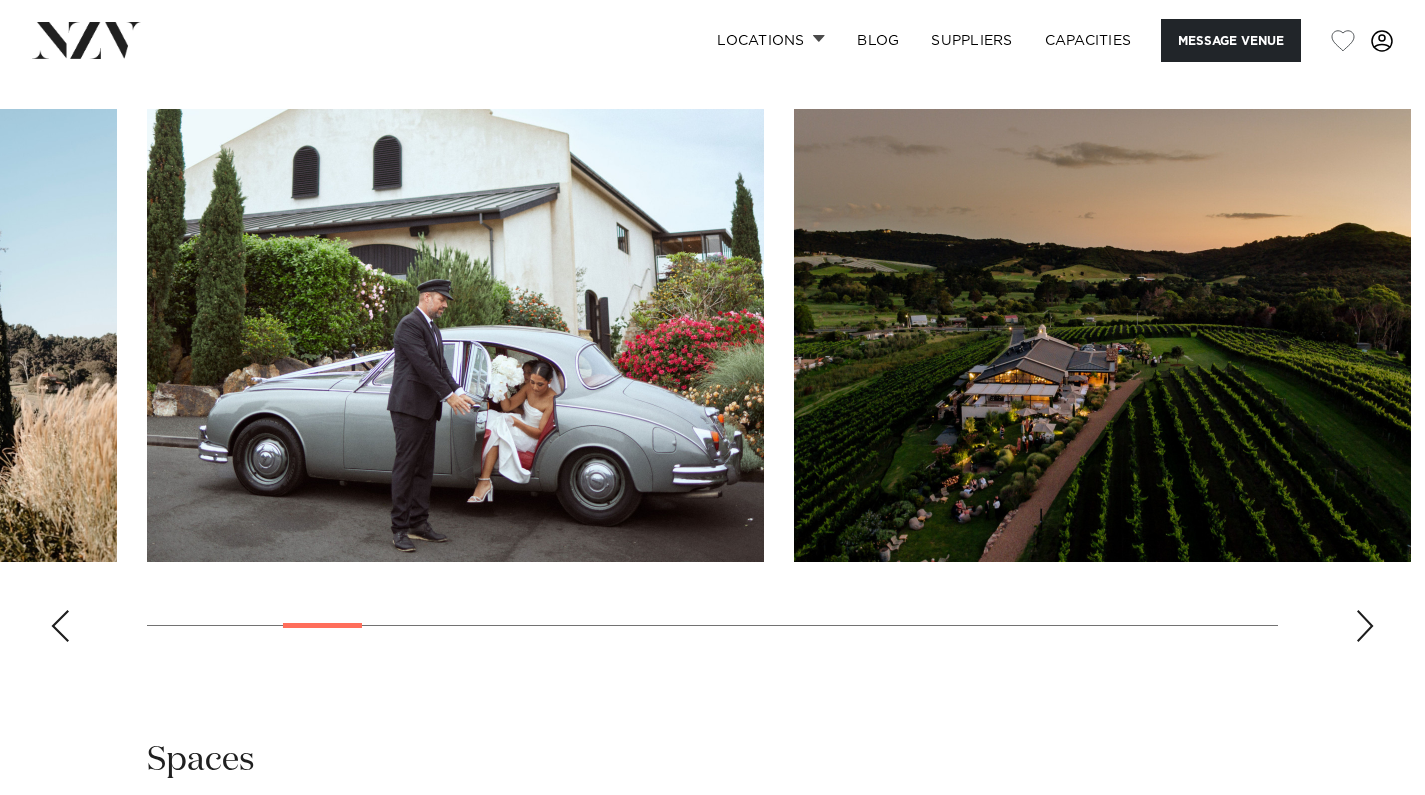 click at bounding box center (1365, 626) 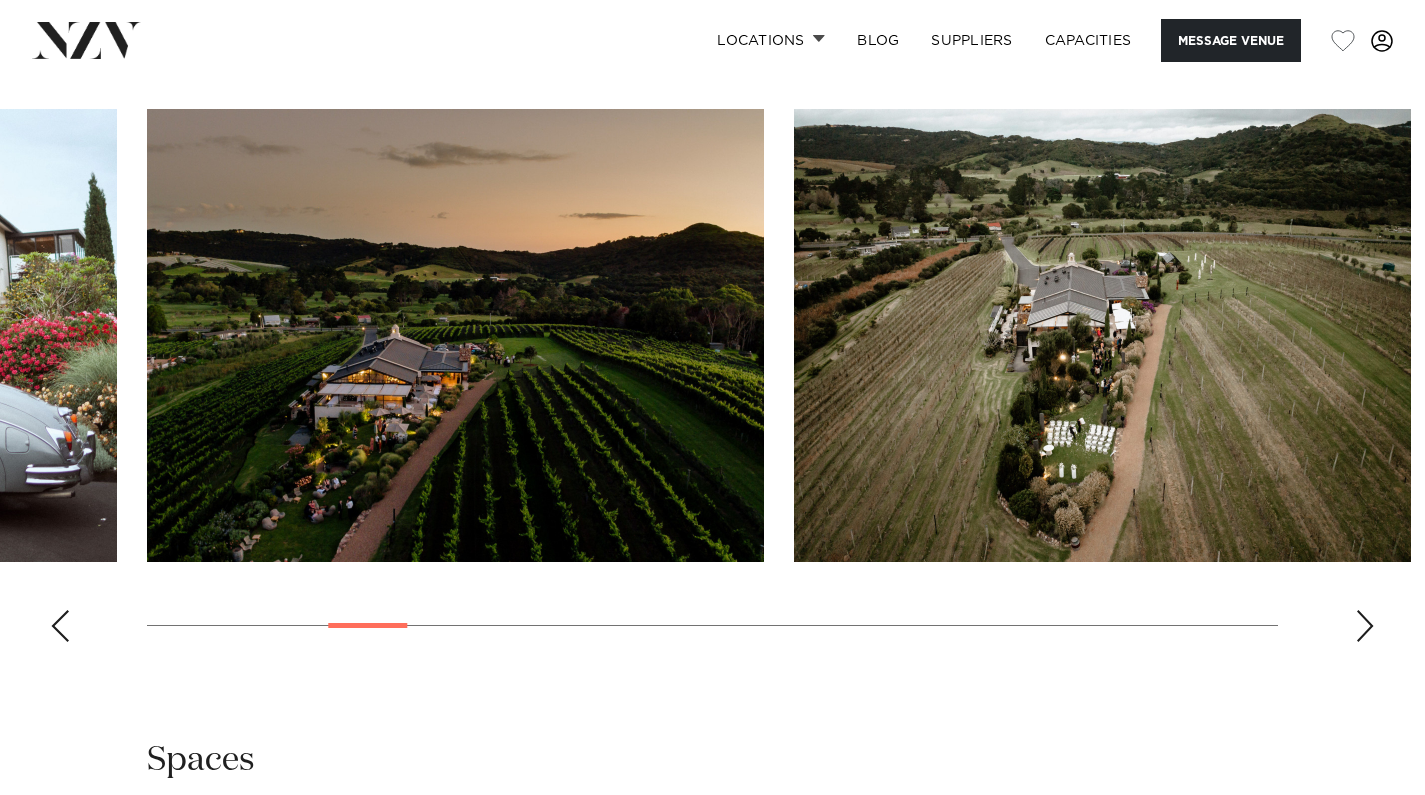 click at bounding box center [1365, 626] 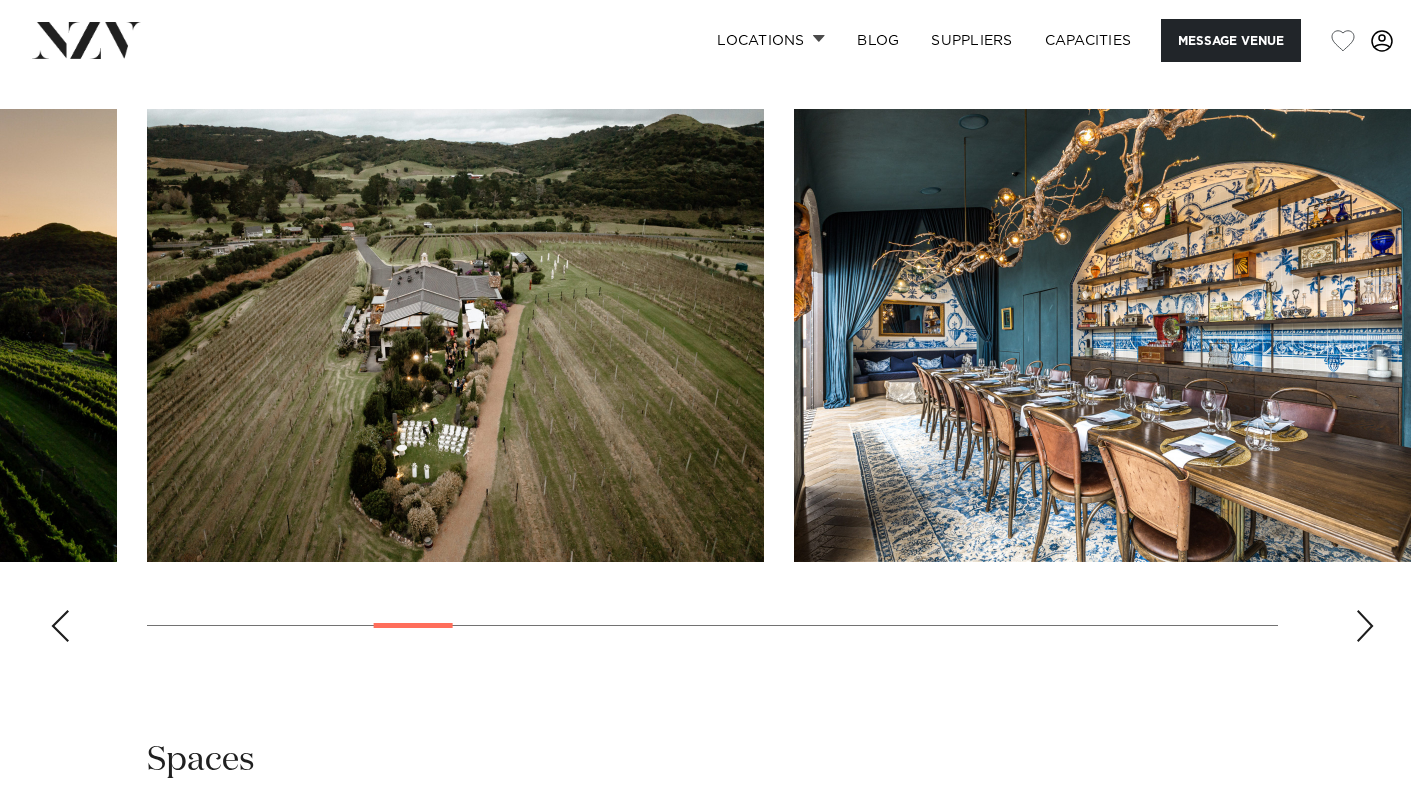 click at bounding box center (1365, 626) 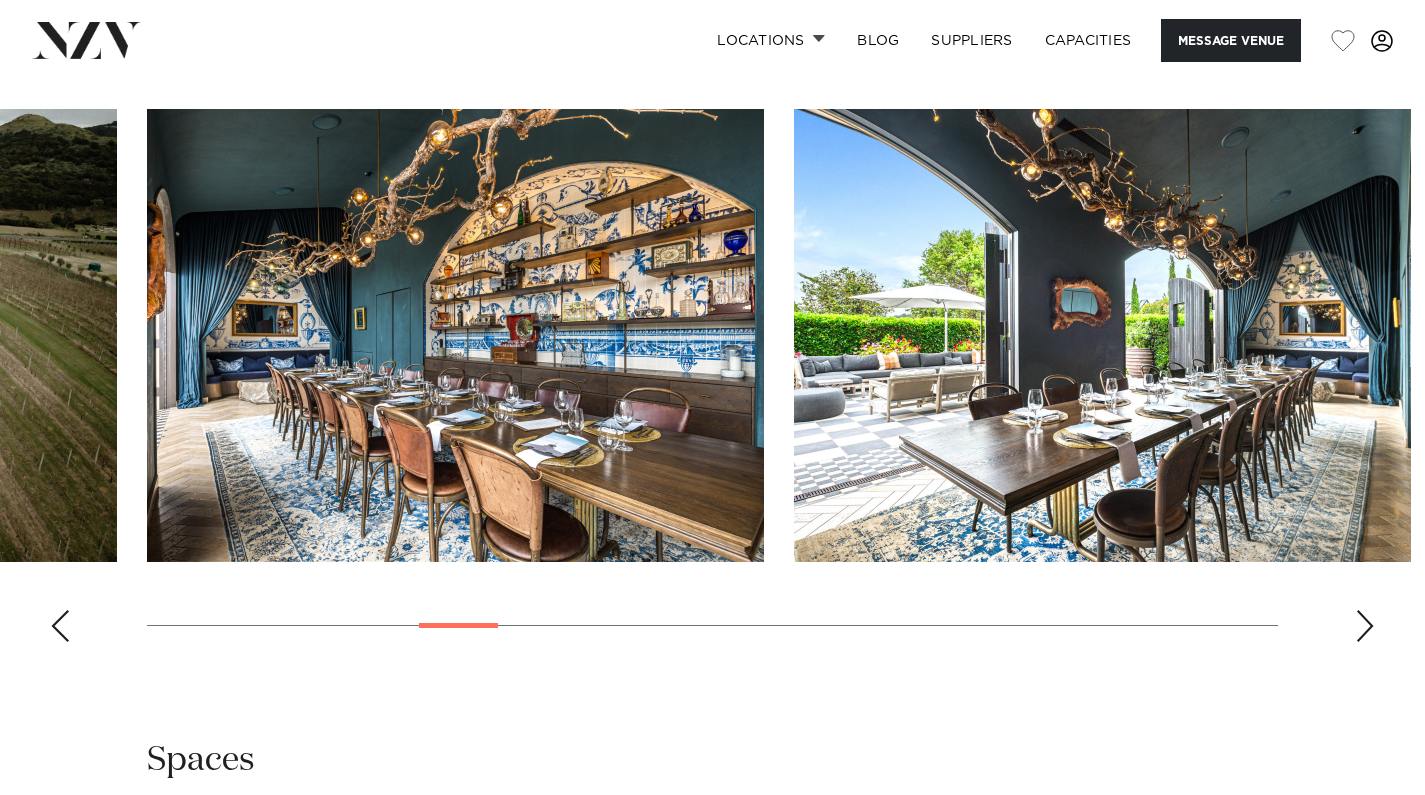 click at bounding box center [1365, 626] 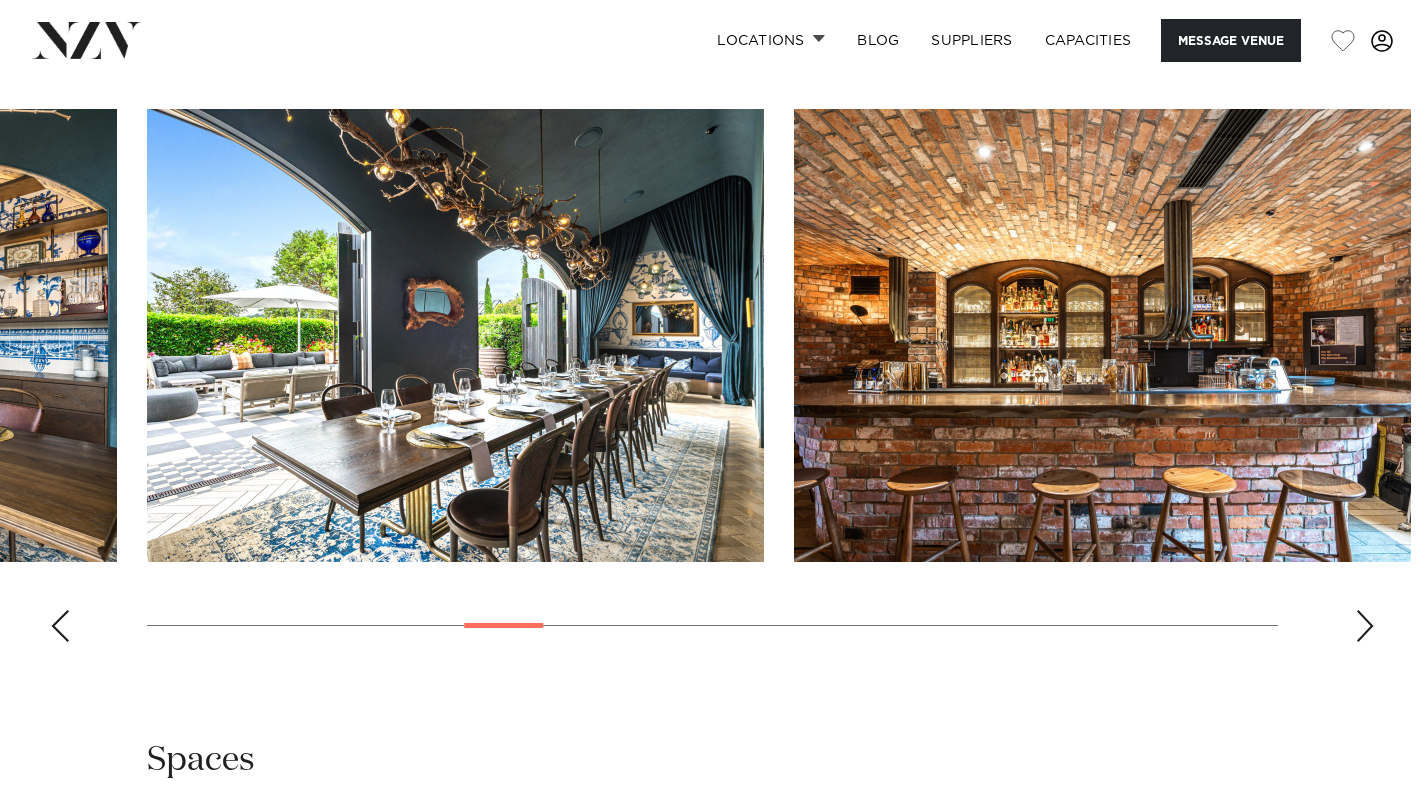 click at bounding box center (1365, 626) 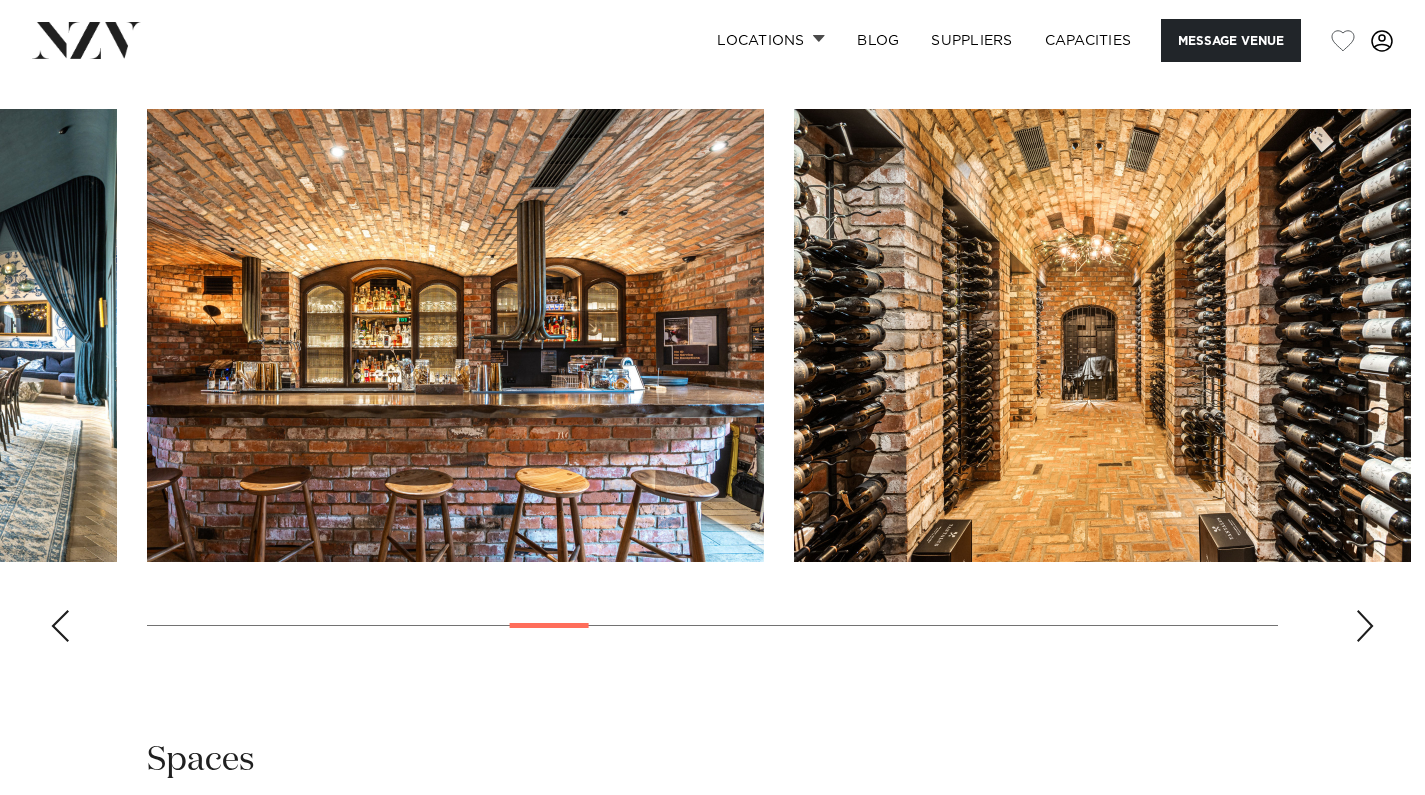 click at bounding box center [1365, 626] 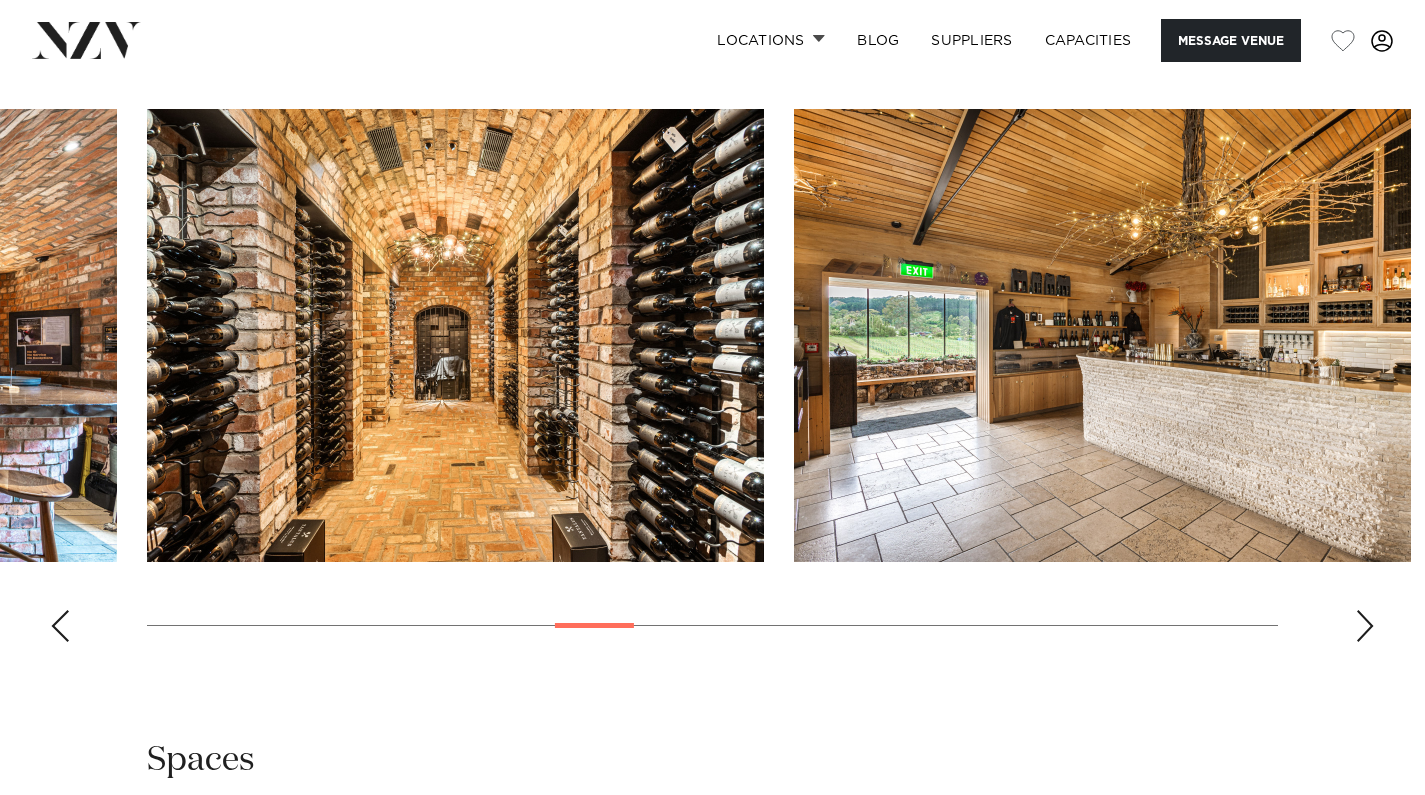 click at bounding box center (1365, 626) 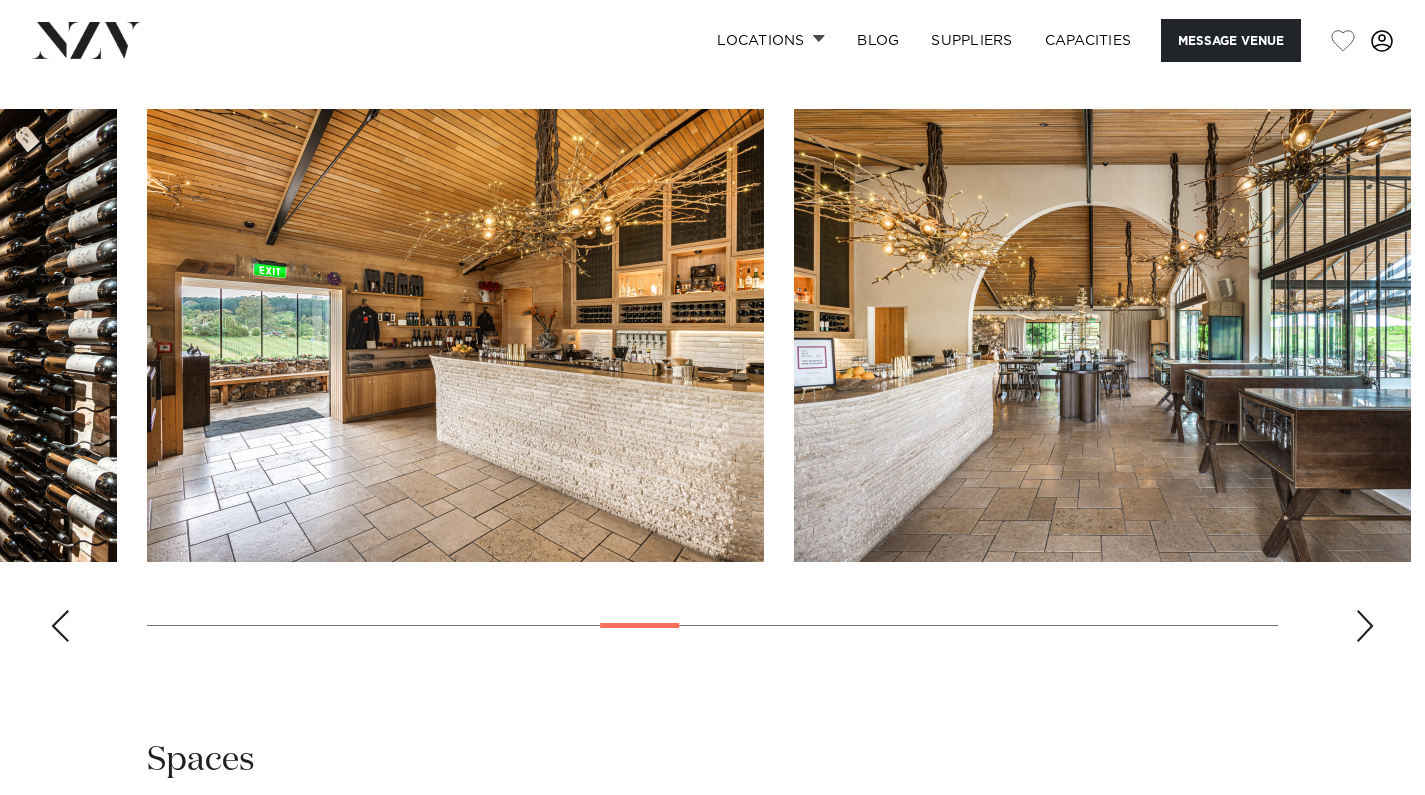 click at bounding box center [1365, 626] 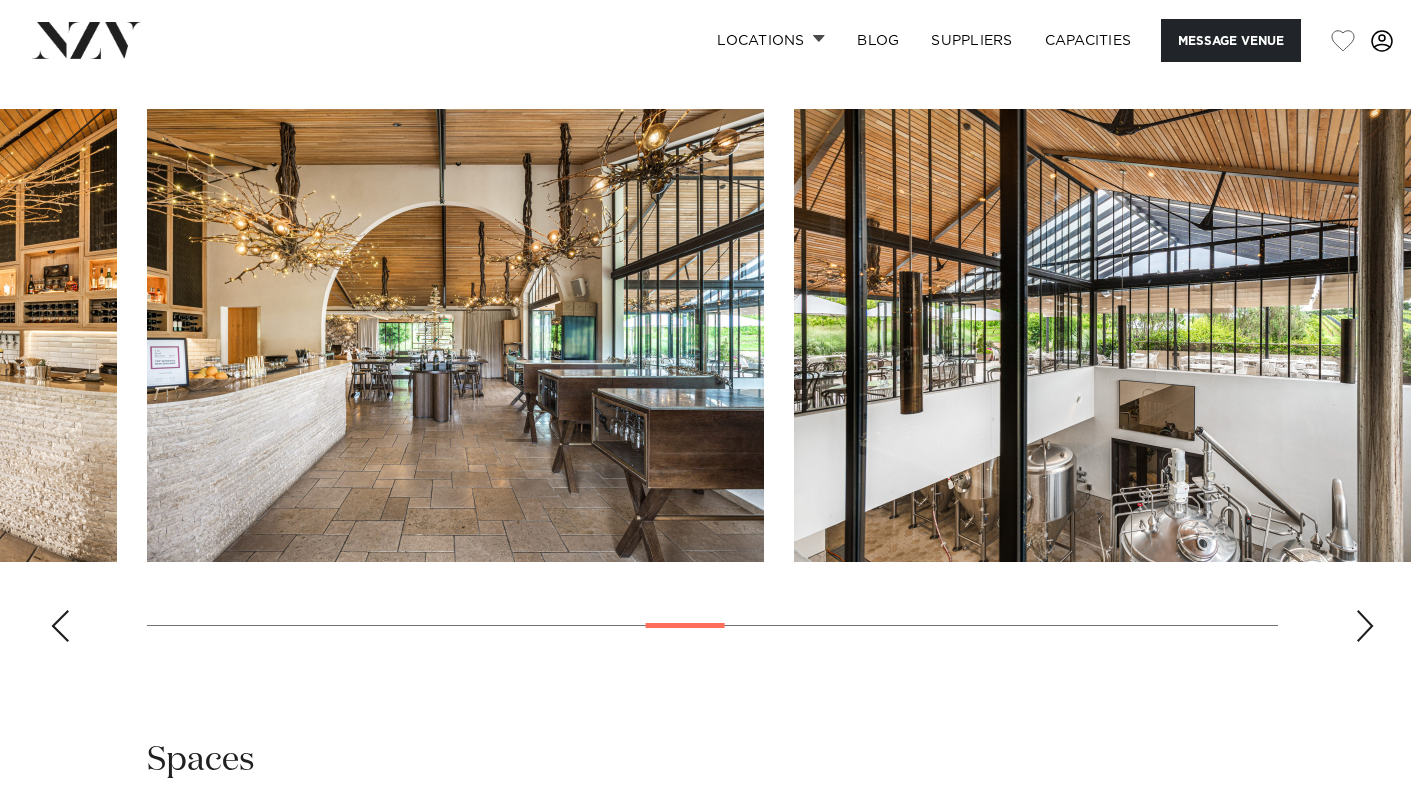 click at bounding box center (1365, 626) 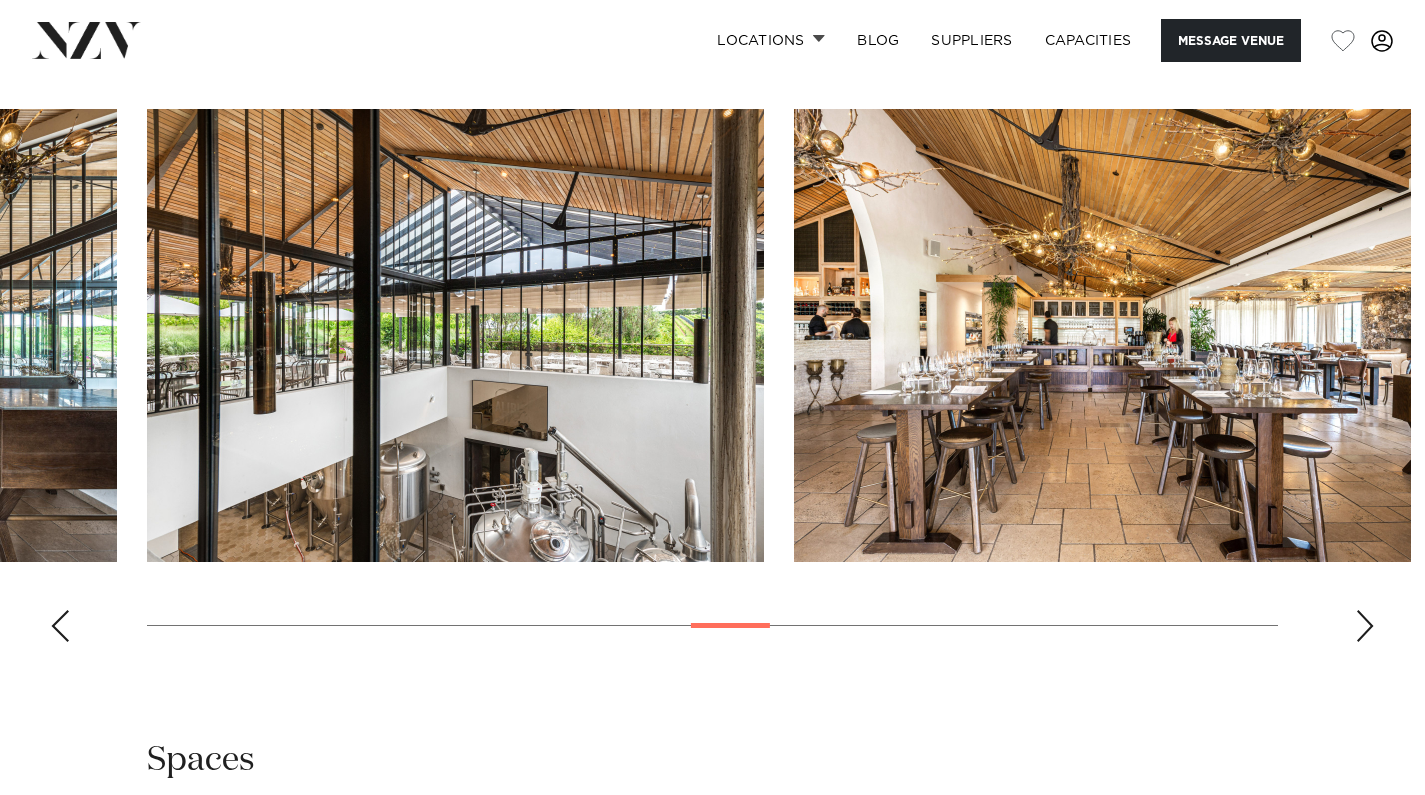 click at bounding box center [1365, 626] 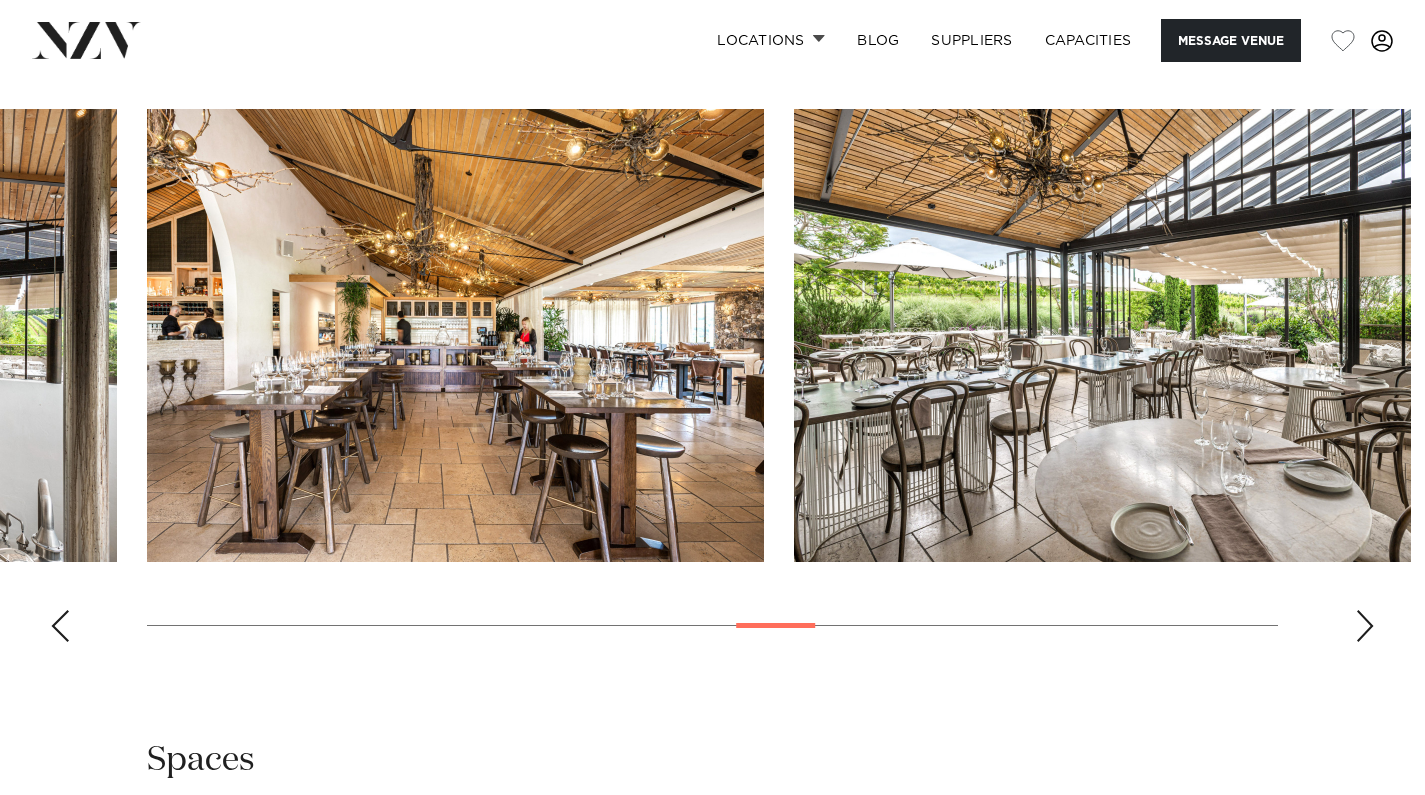 click at bounding box center [1365, 626] 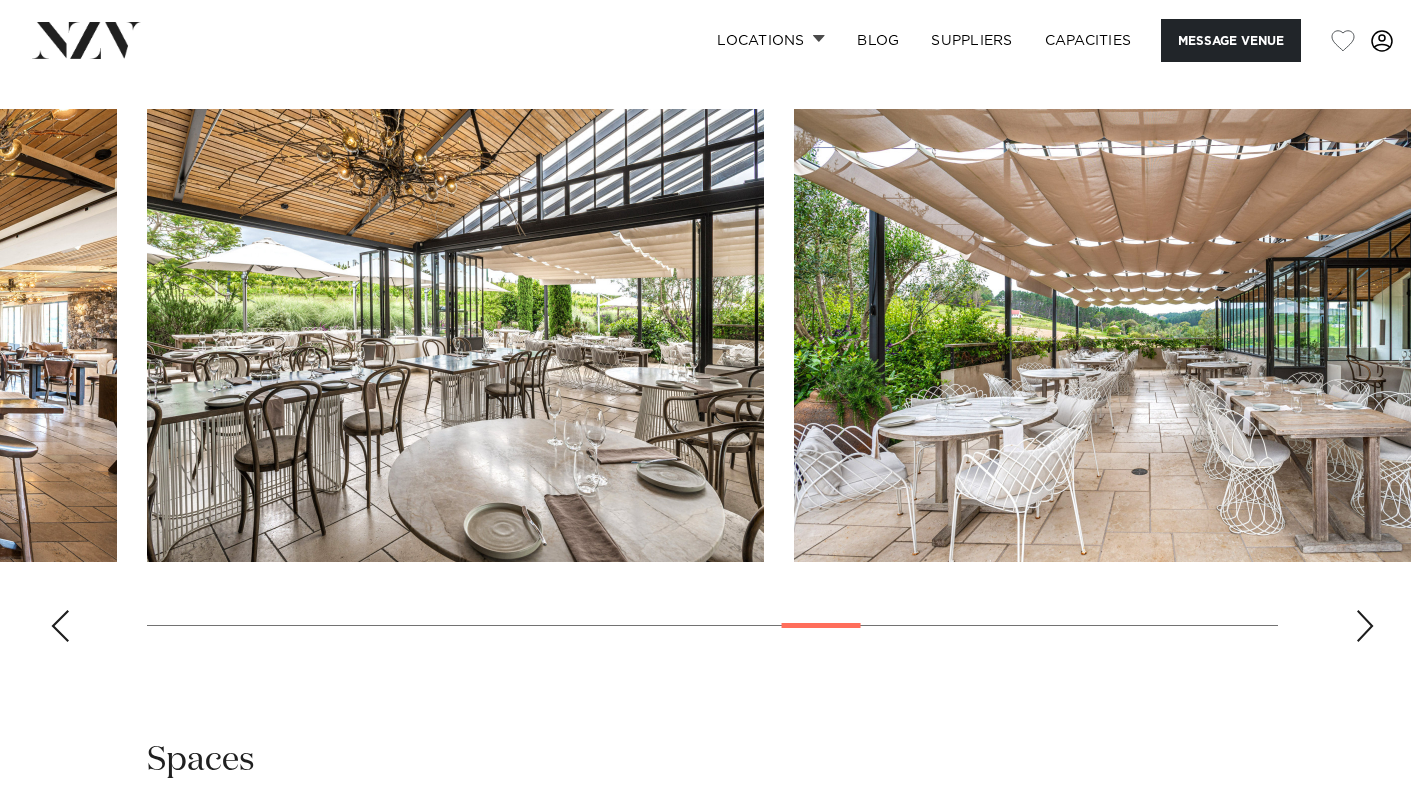 click at bounding box center [1365, 626] 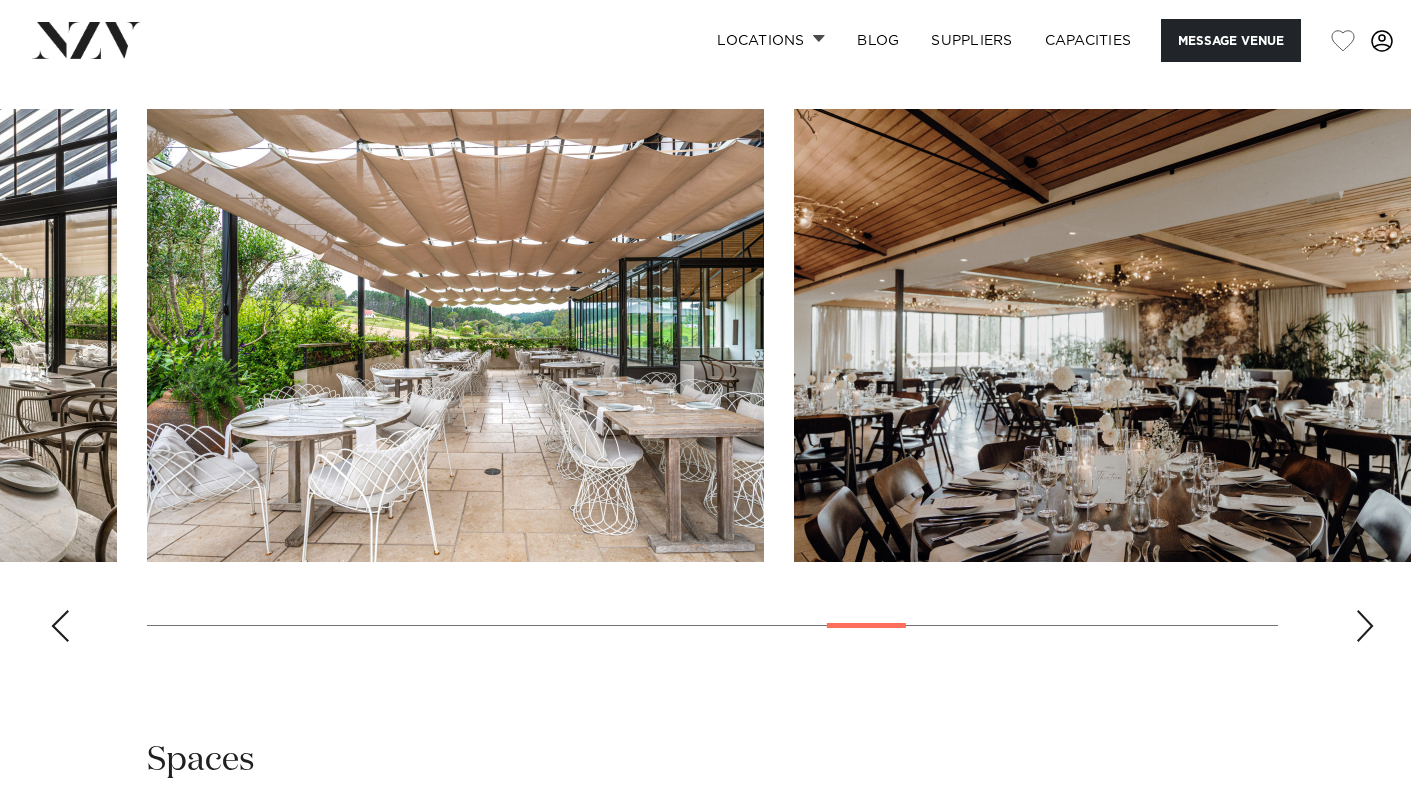 click at bounding box center [1365, 626] 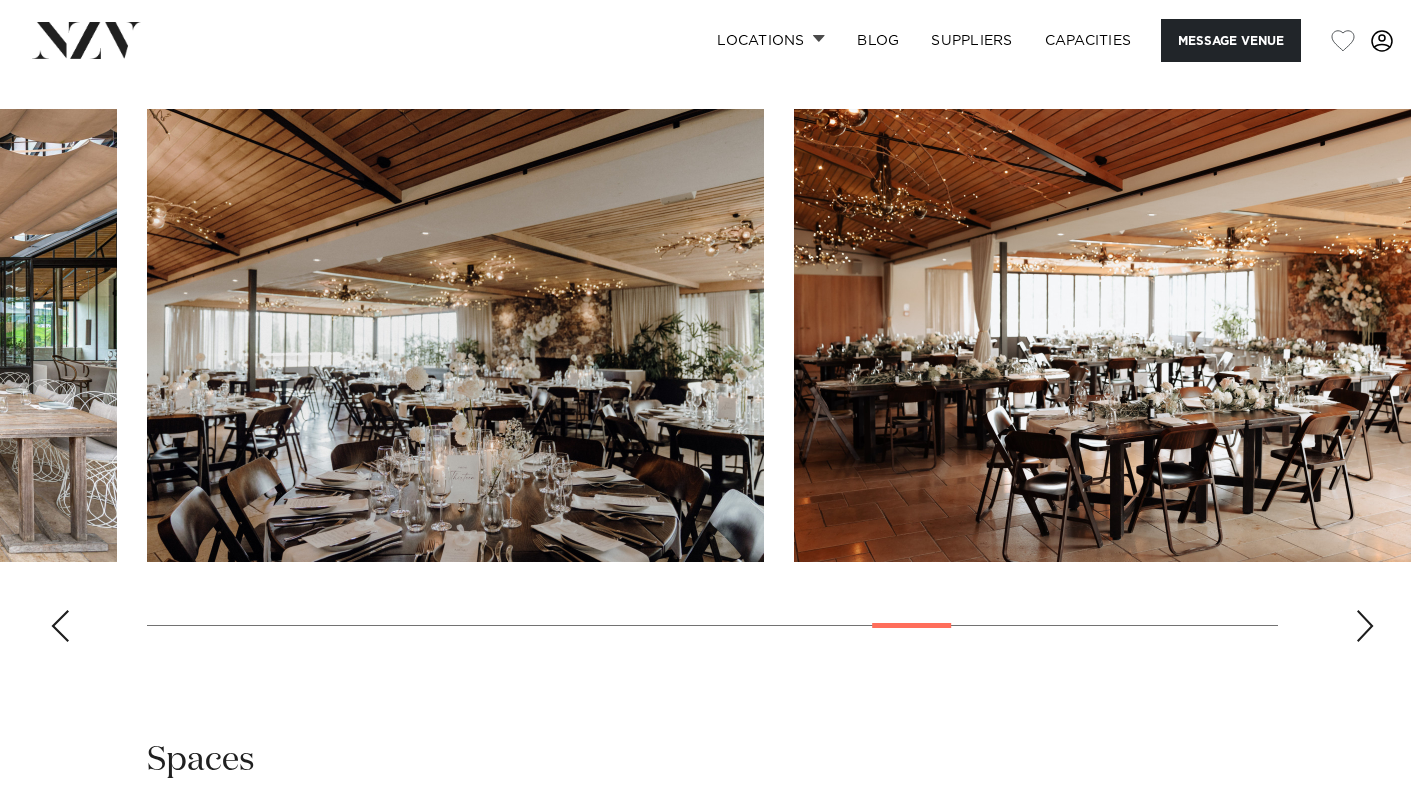 click at bounding box center [1365, 626] 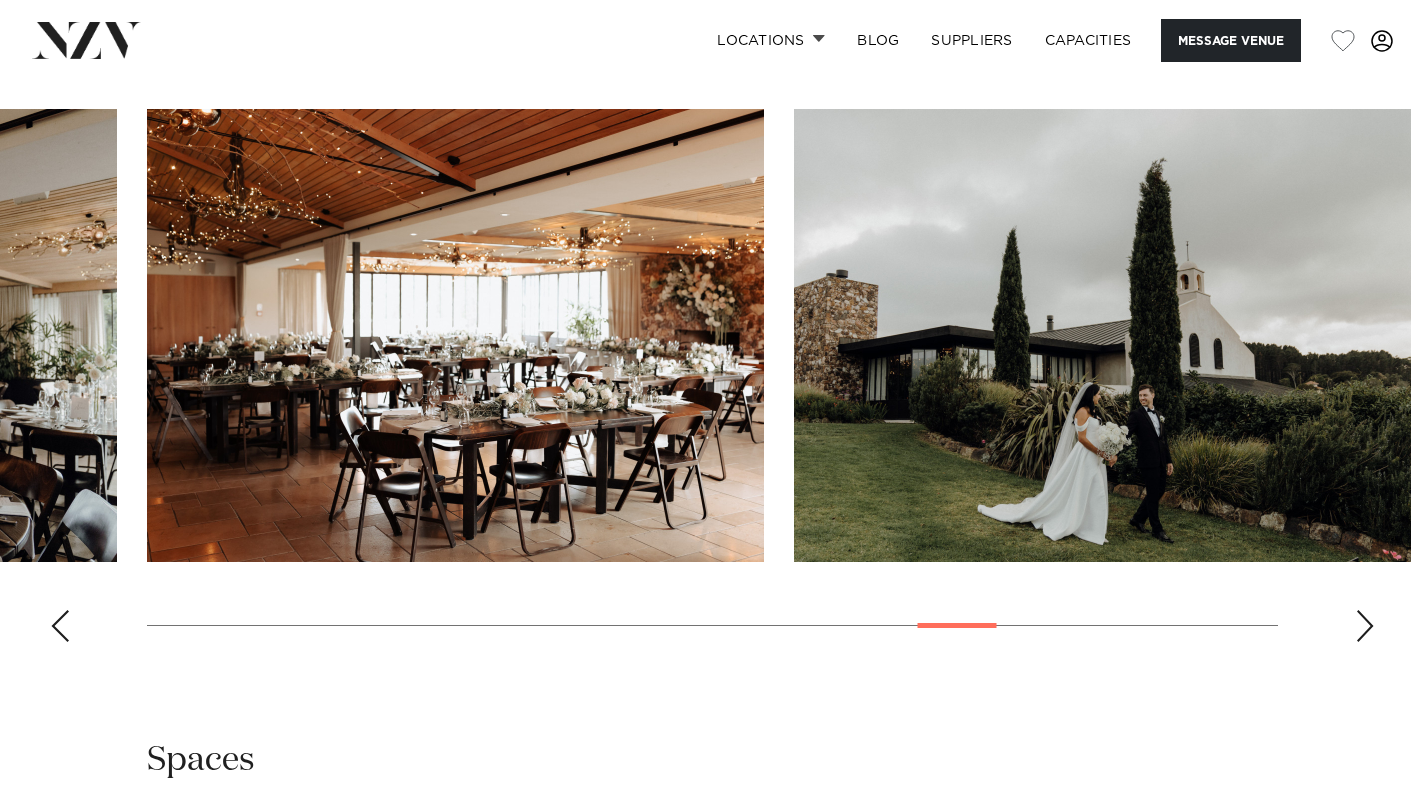 click at bounding box center [1365, 626] 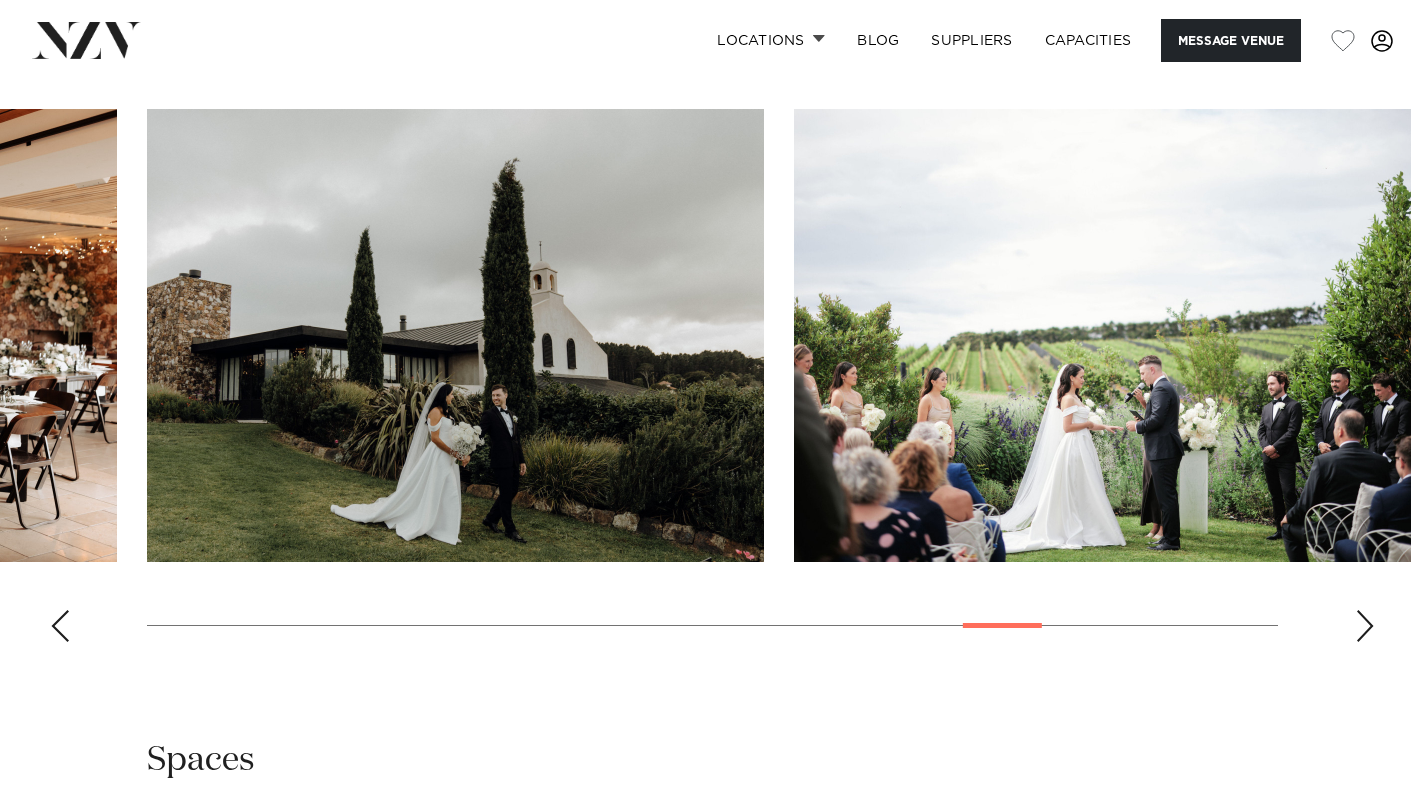 click at bounding box center [1365, 626] 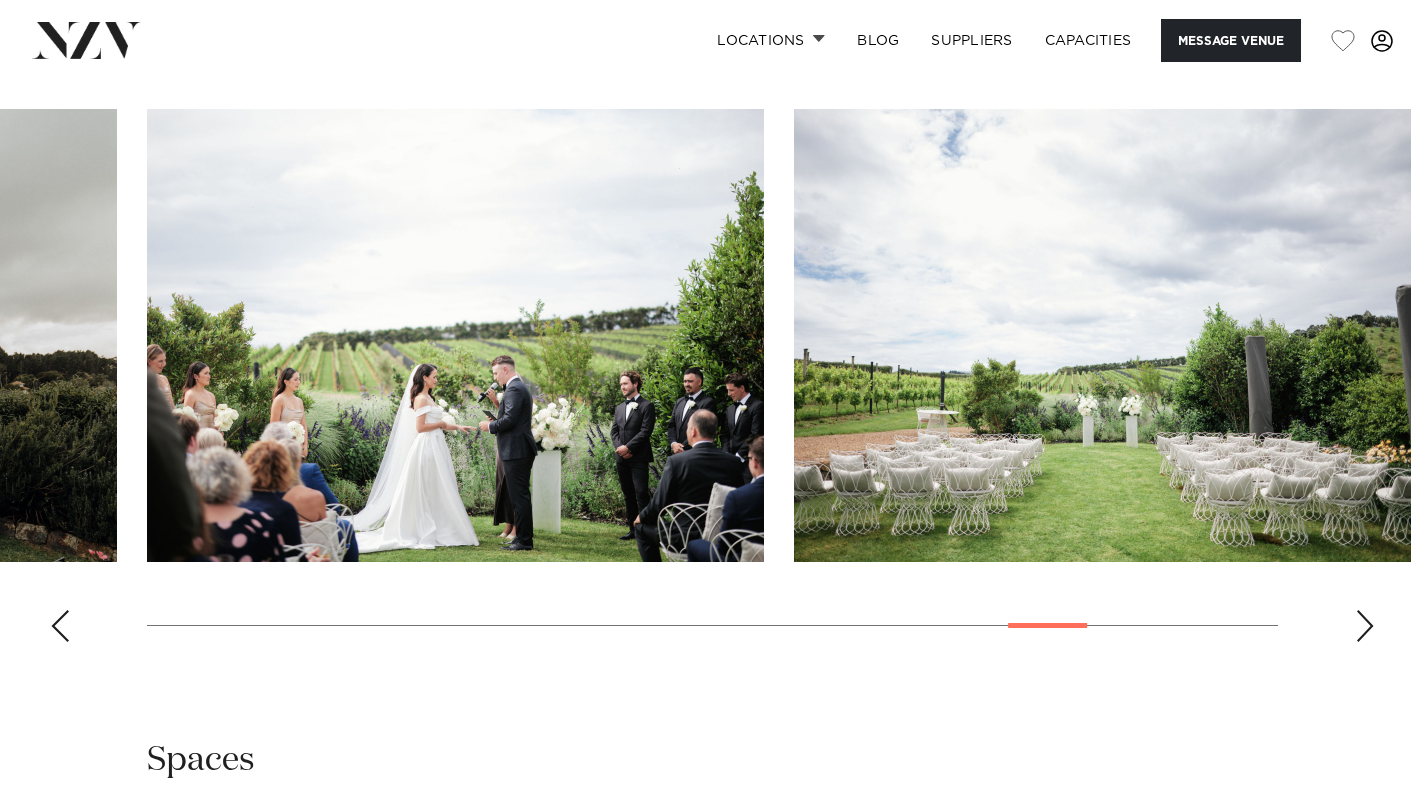 click at bounding box center (1365, 626) 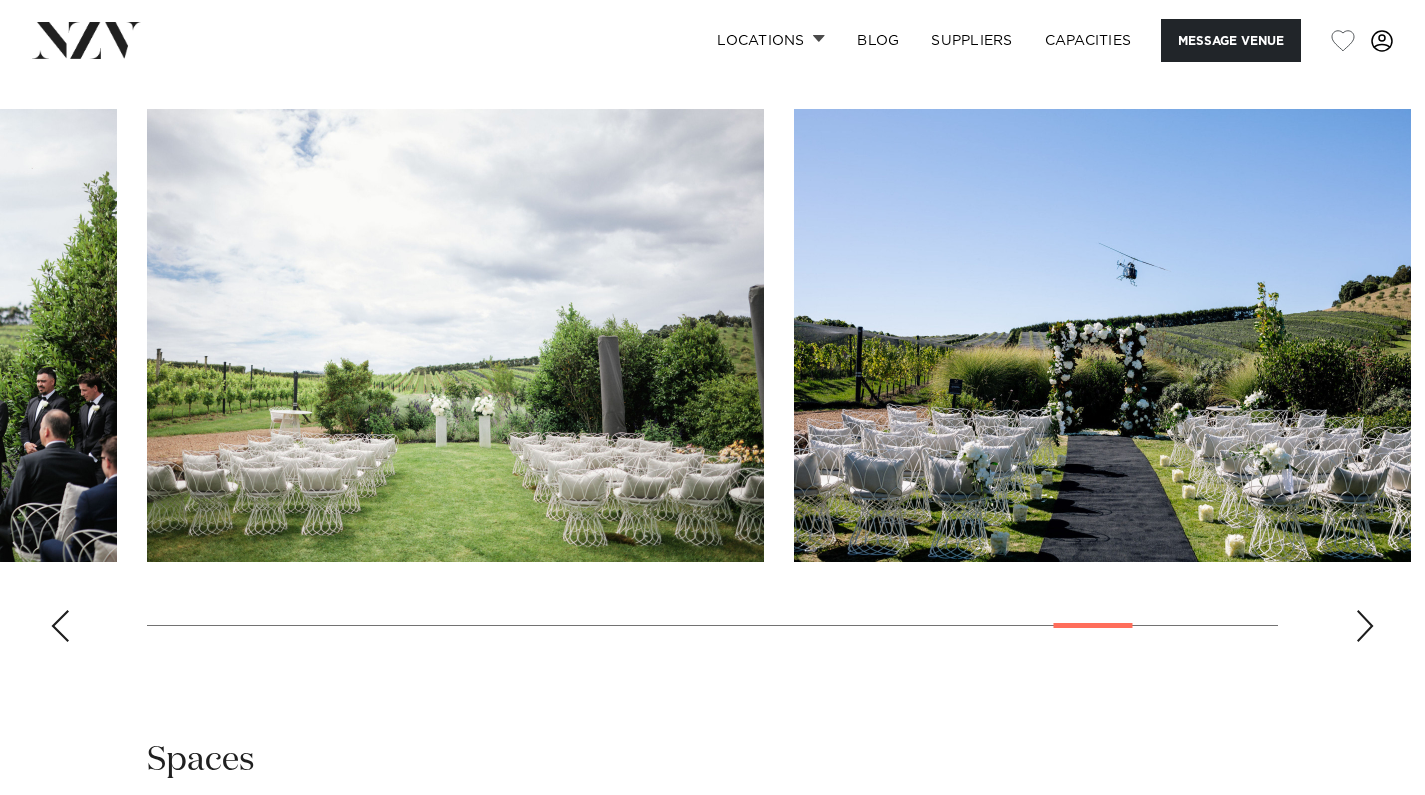 click at bounding box center [1365, 626] 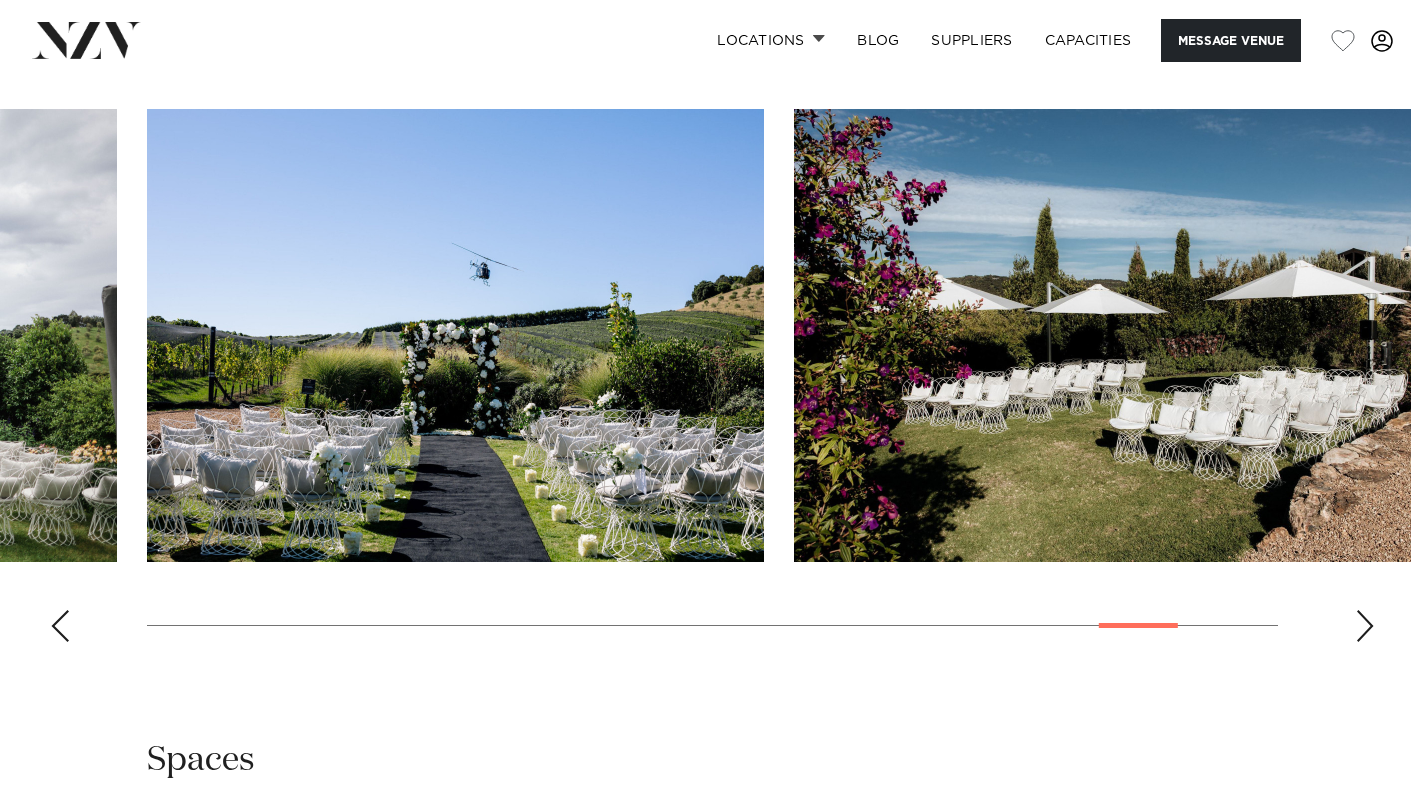 click at bounding box center [1365, 626] 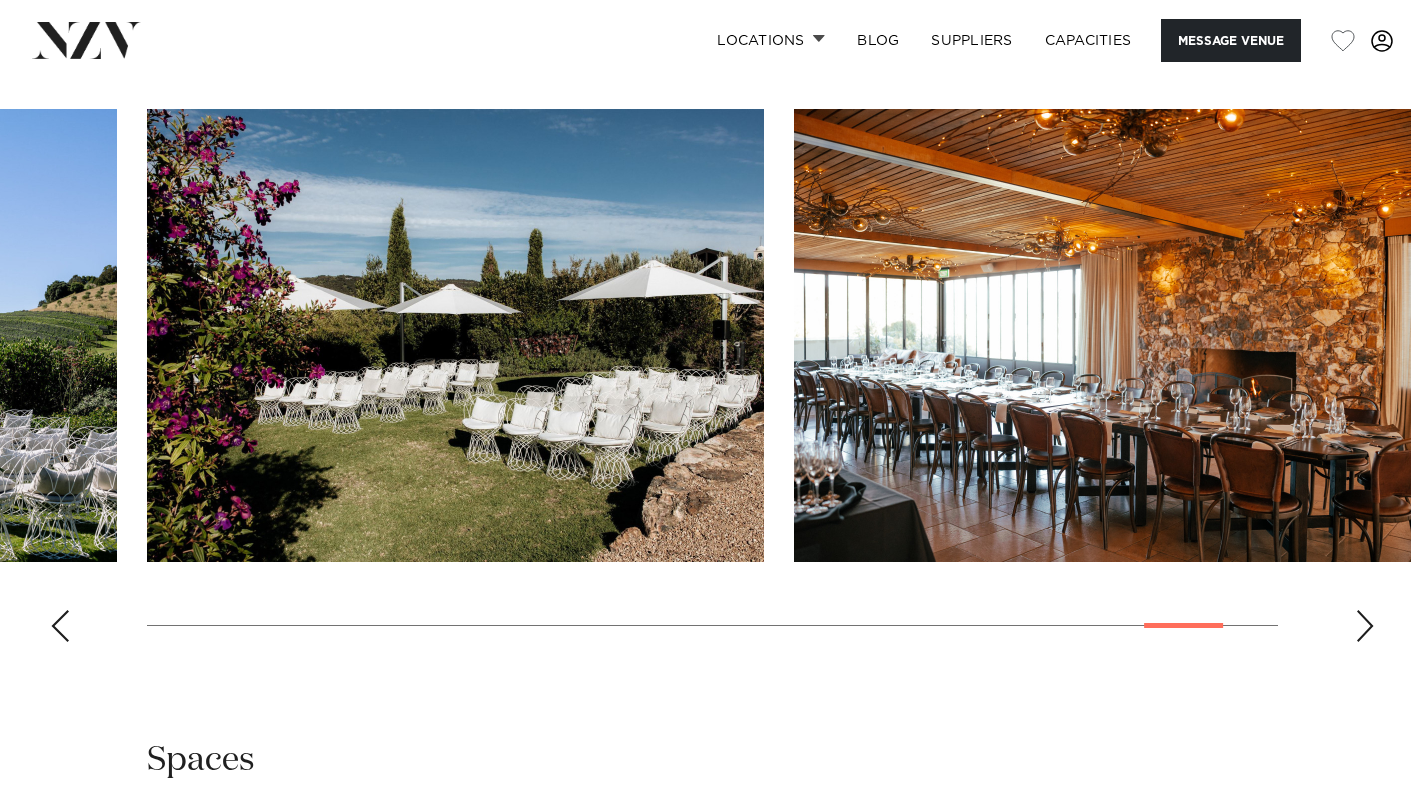 click at bounding box center (1365, 626) 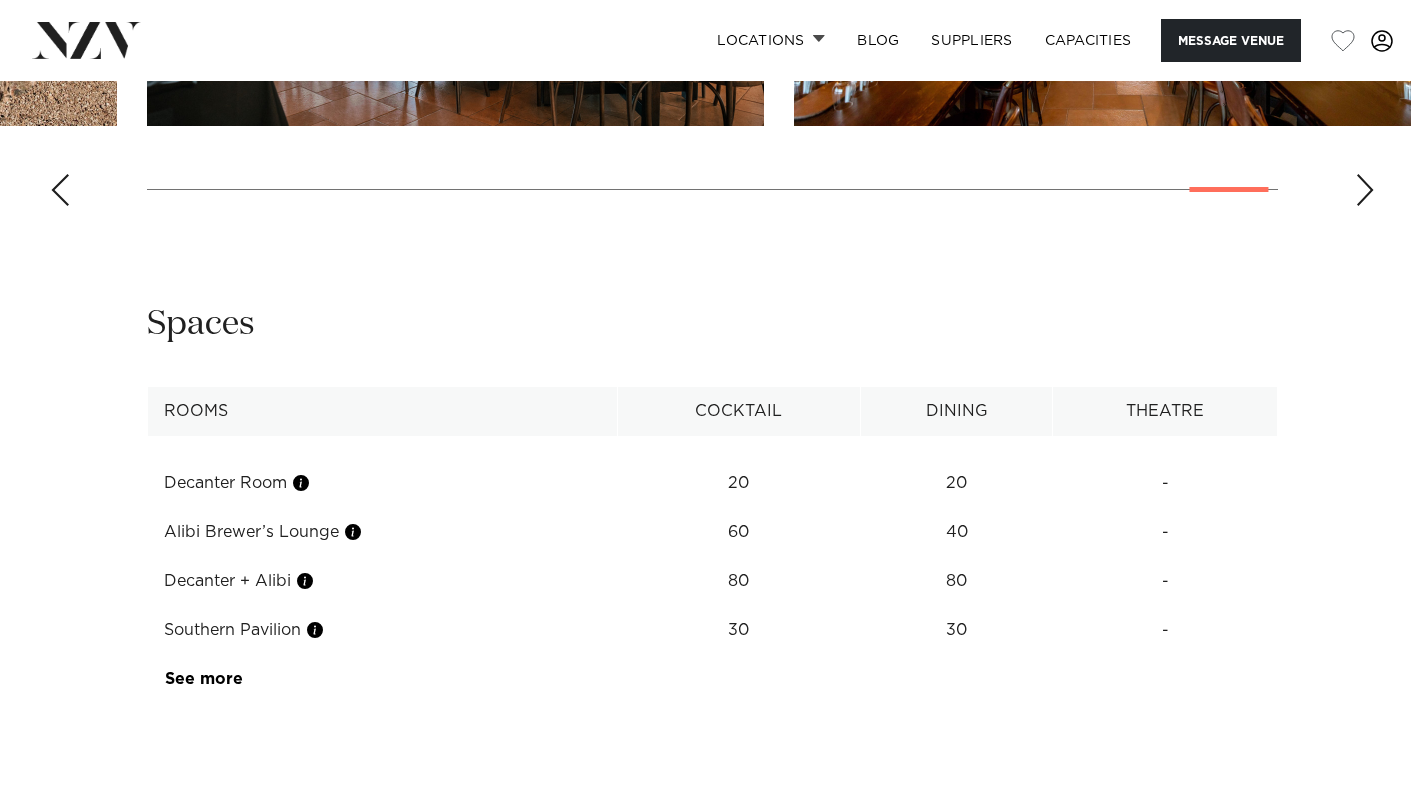 scroll, scrollTop: 2432, scrollLeft: 0, axis: vertical 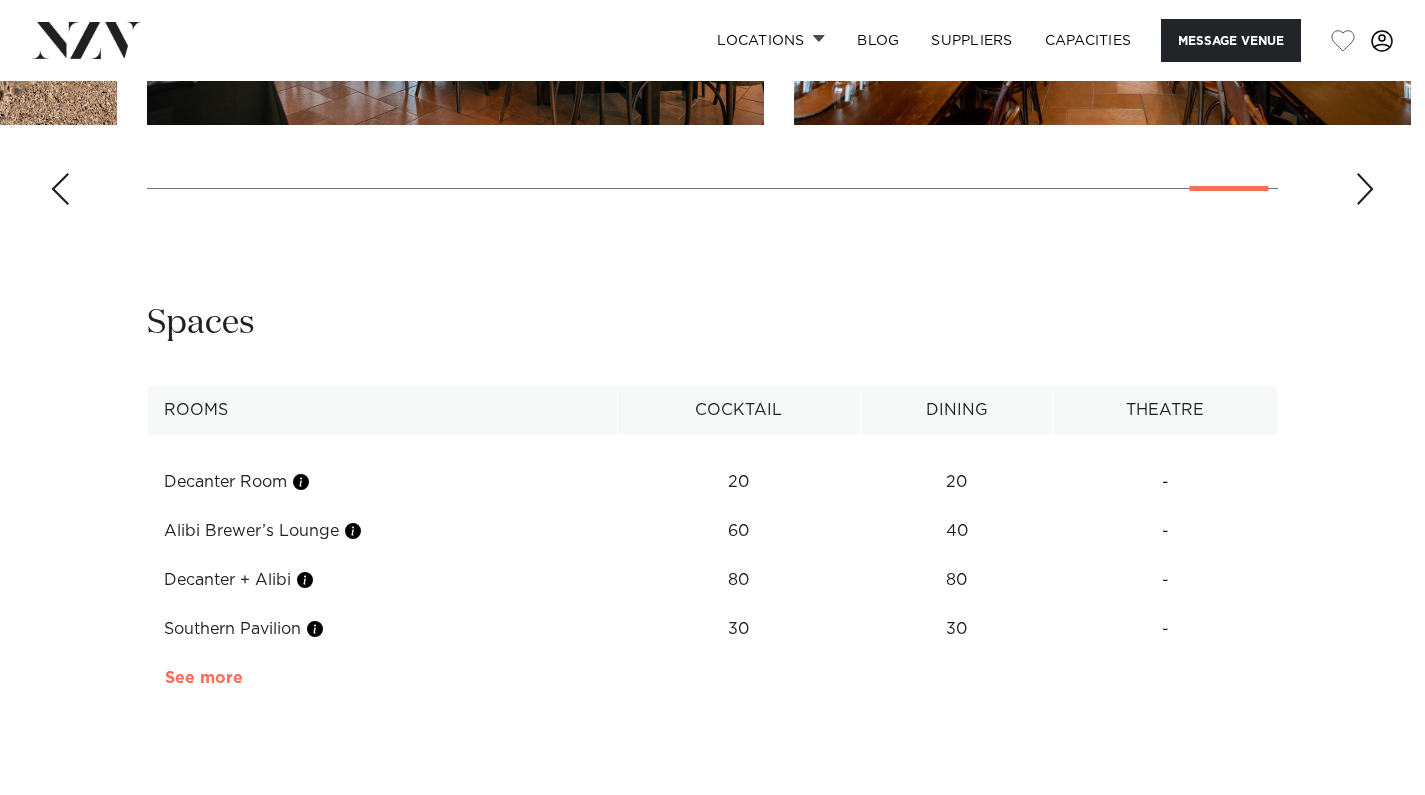 click on "See more" at bounding box center (243, 678) 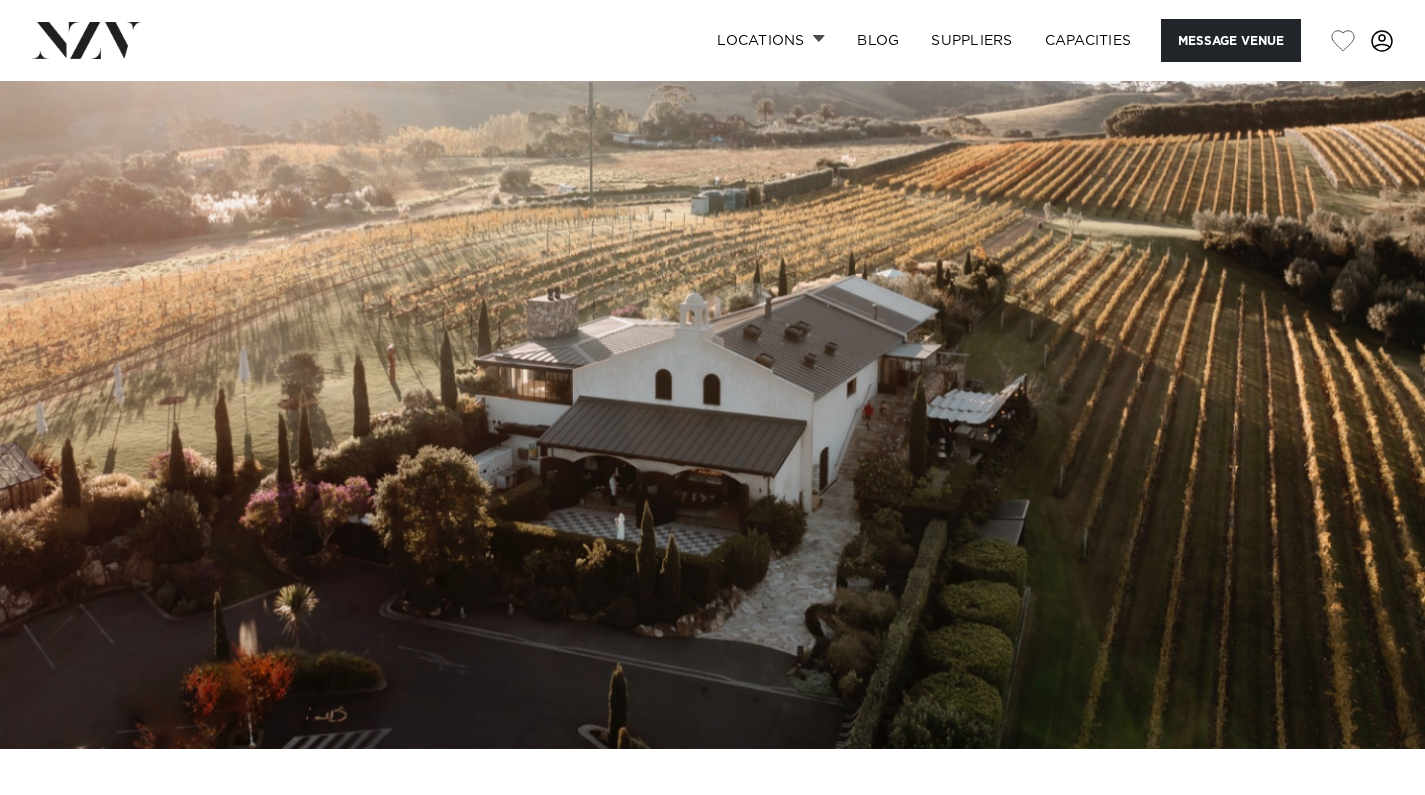 scroll, scrollTop: 0, scrollLeft: 0, axis: both 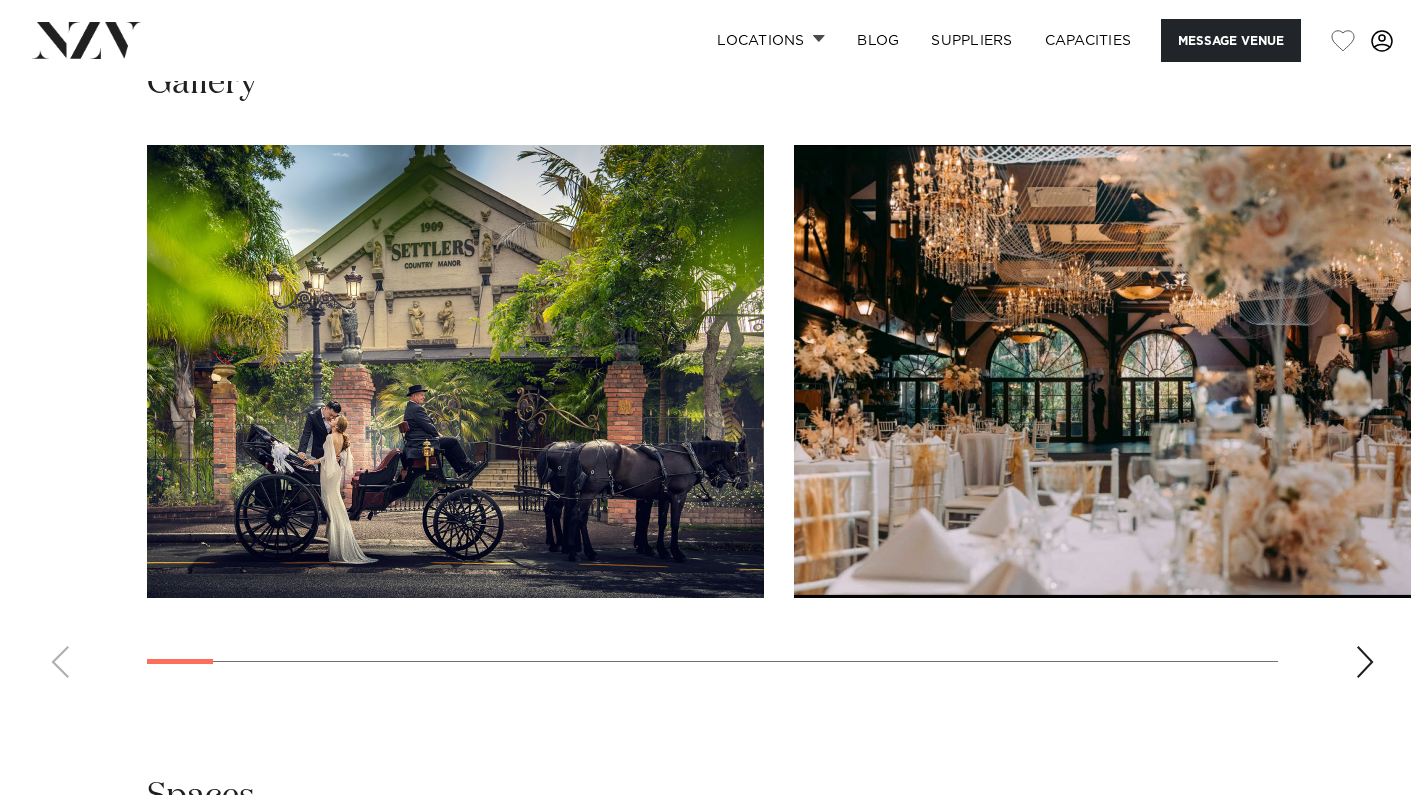 click at bounding box center (1365, 662) 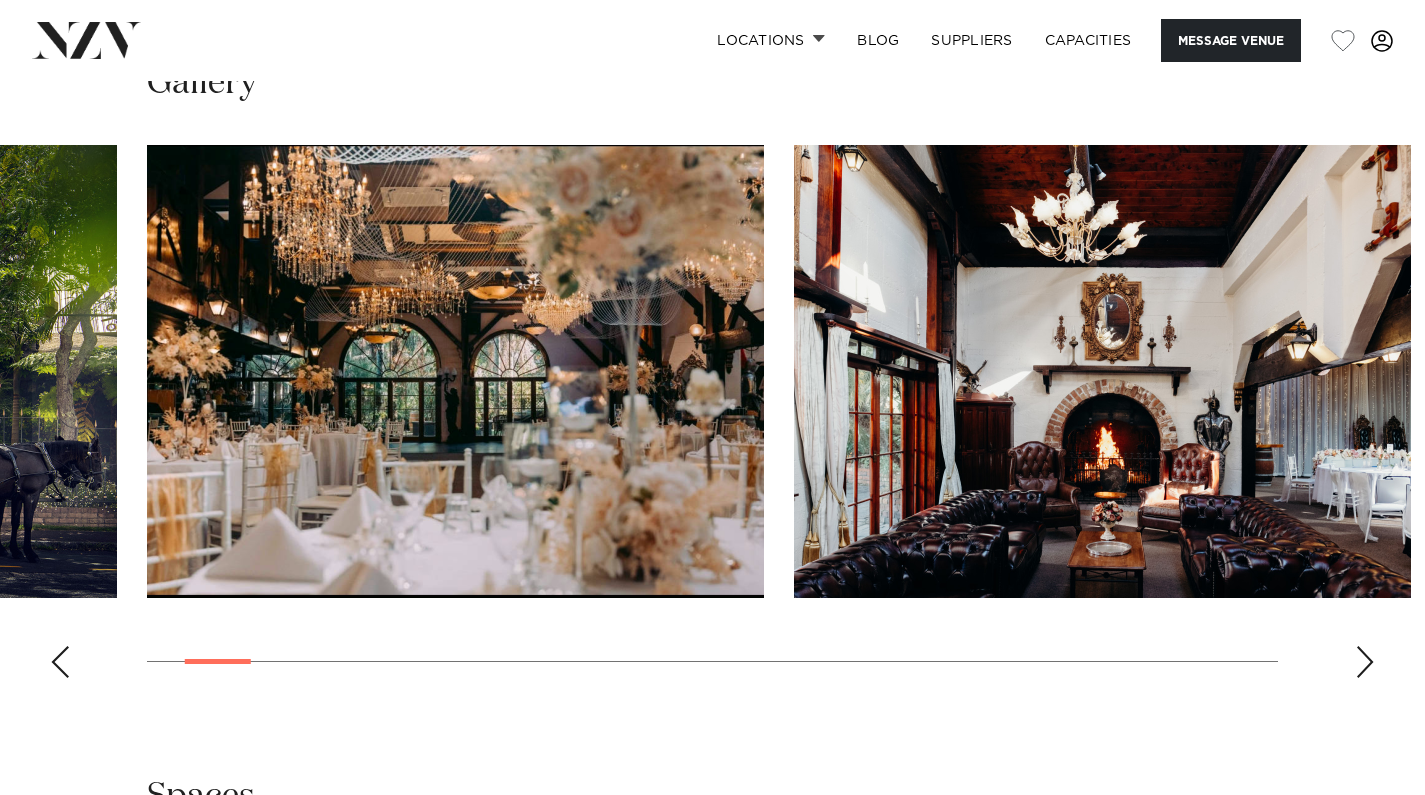 click at bounding box center (1365, 662) 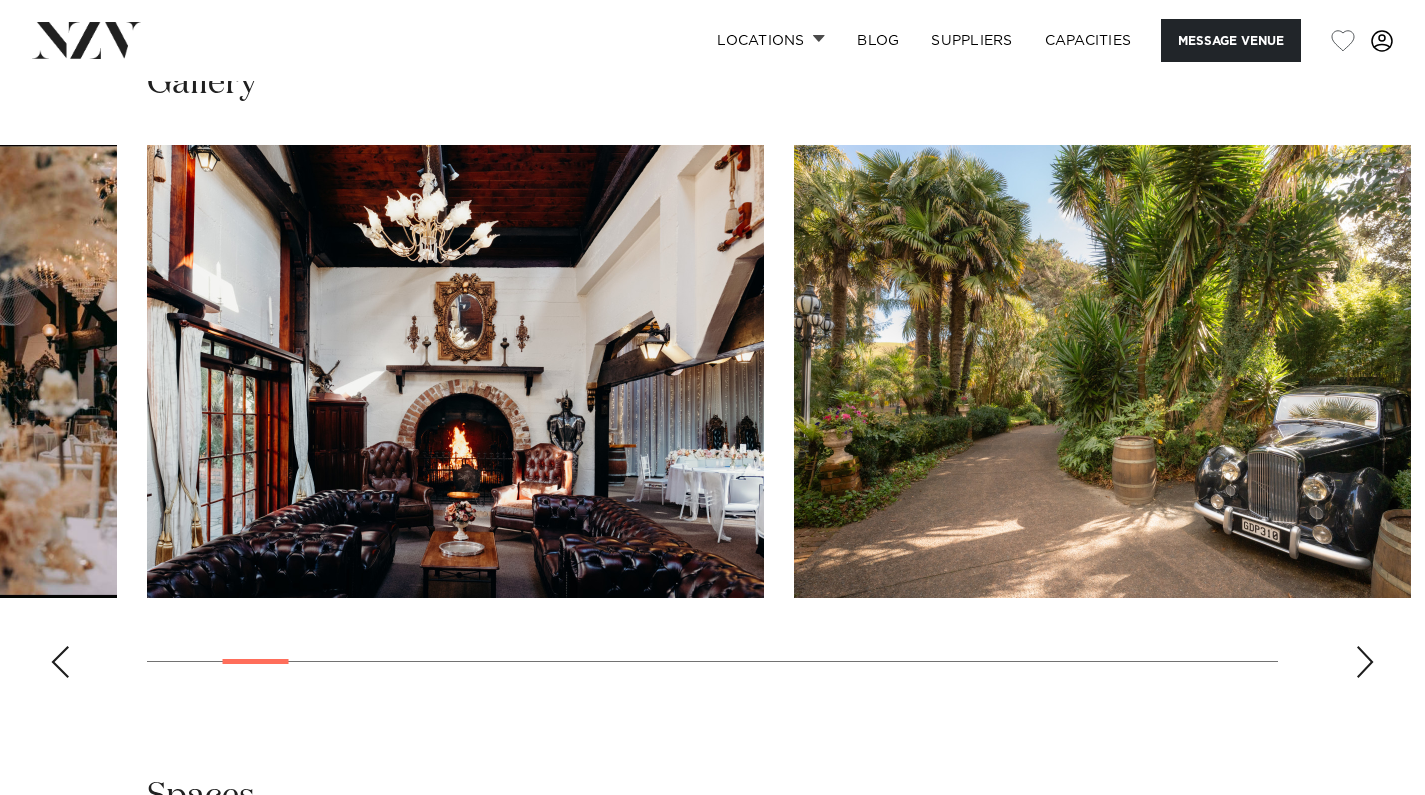 click at bounding box center [1365, 662] 